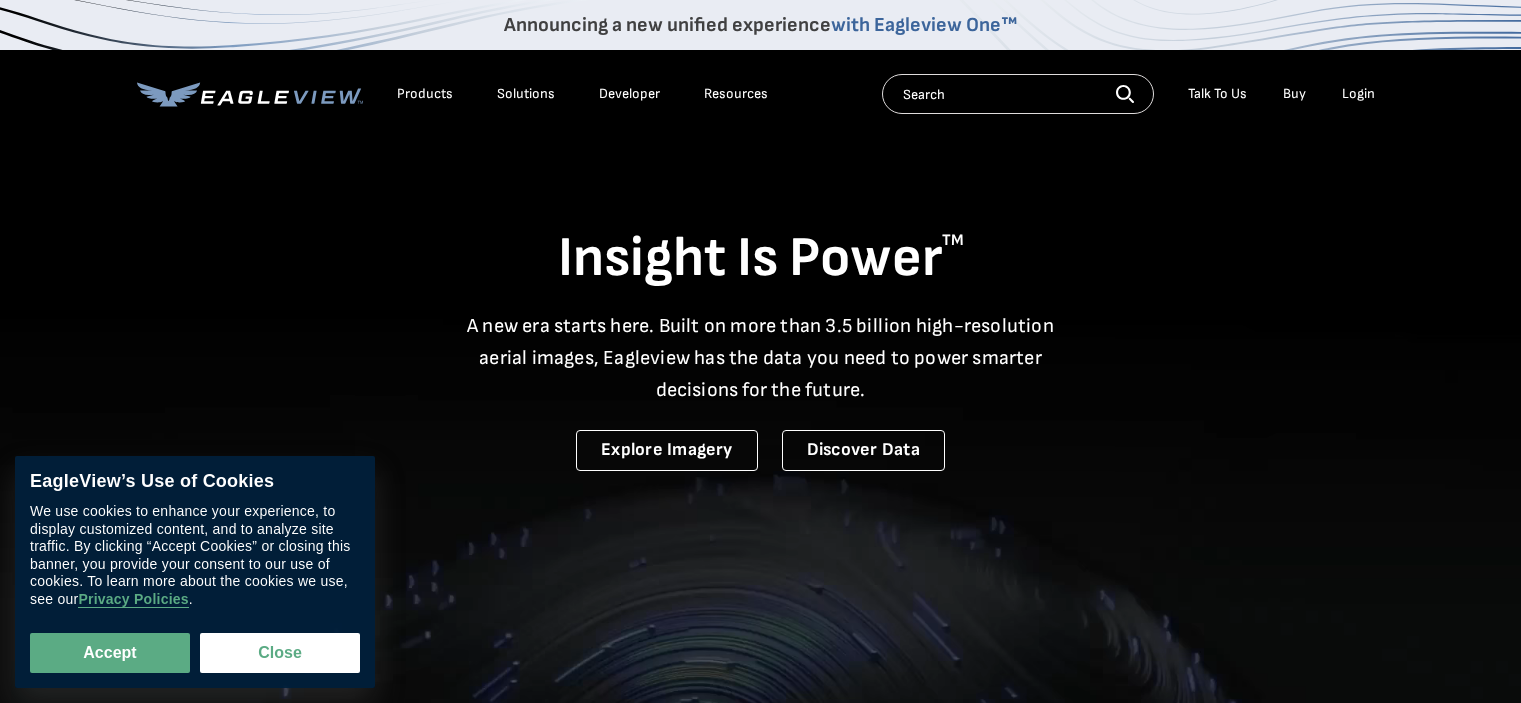 scroll, scrollTop: 0, scrollLeft: 0, axis: both 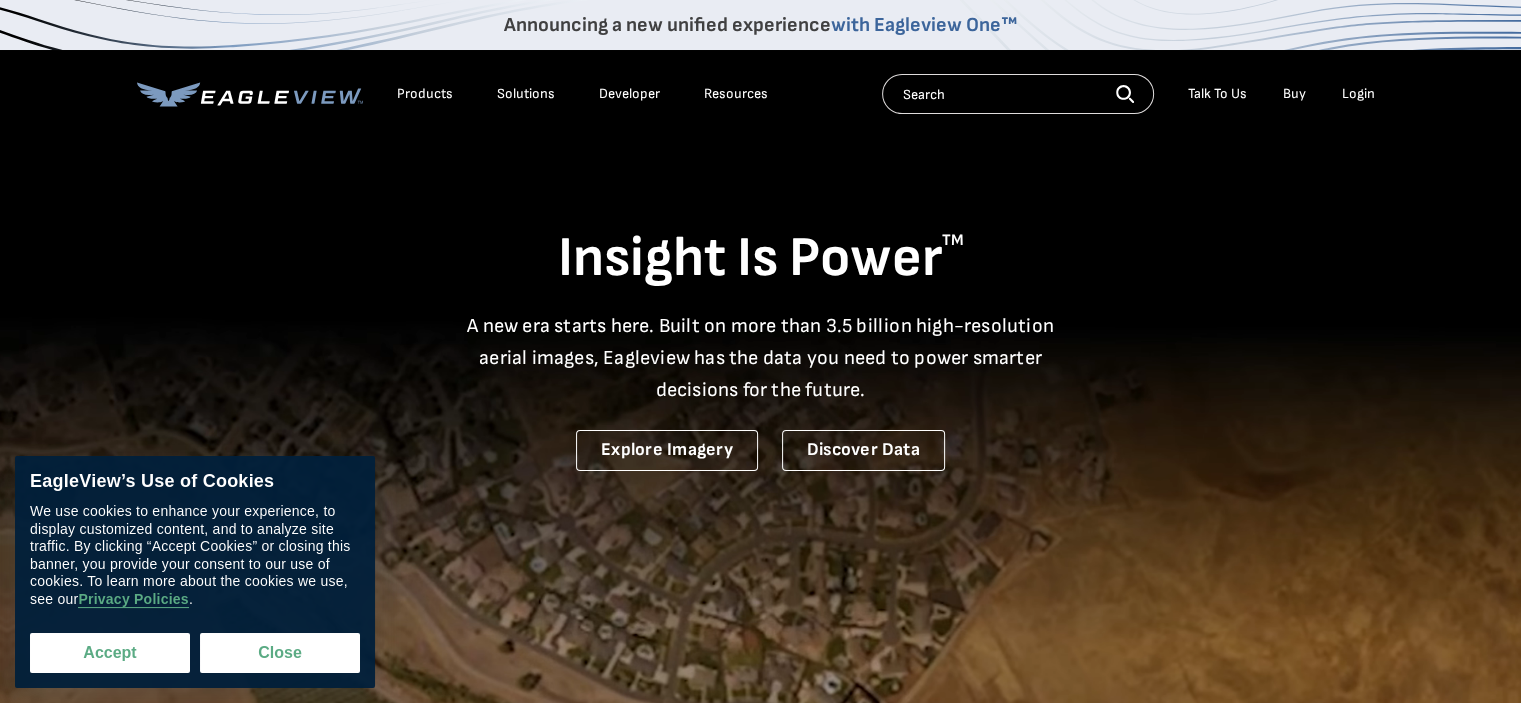 click on "Accept" at bounding box center (110, 653) 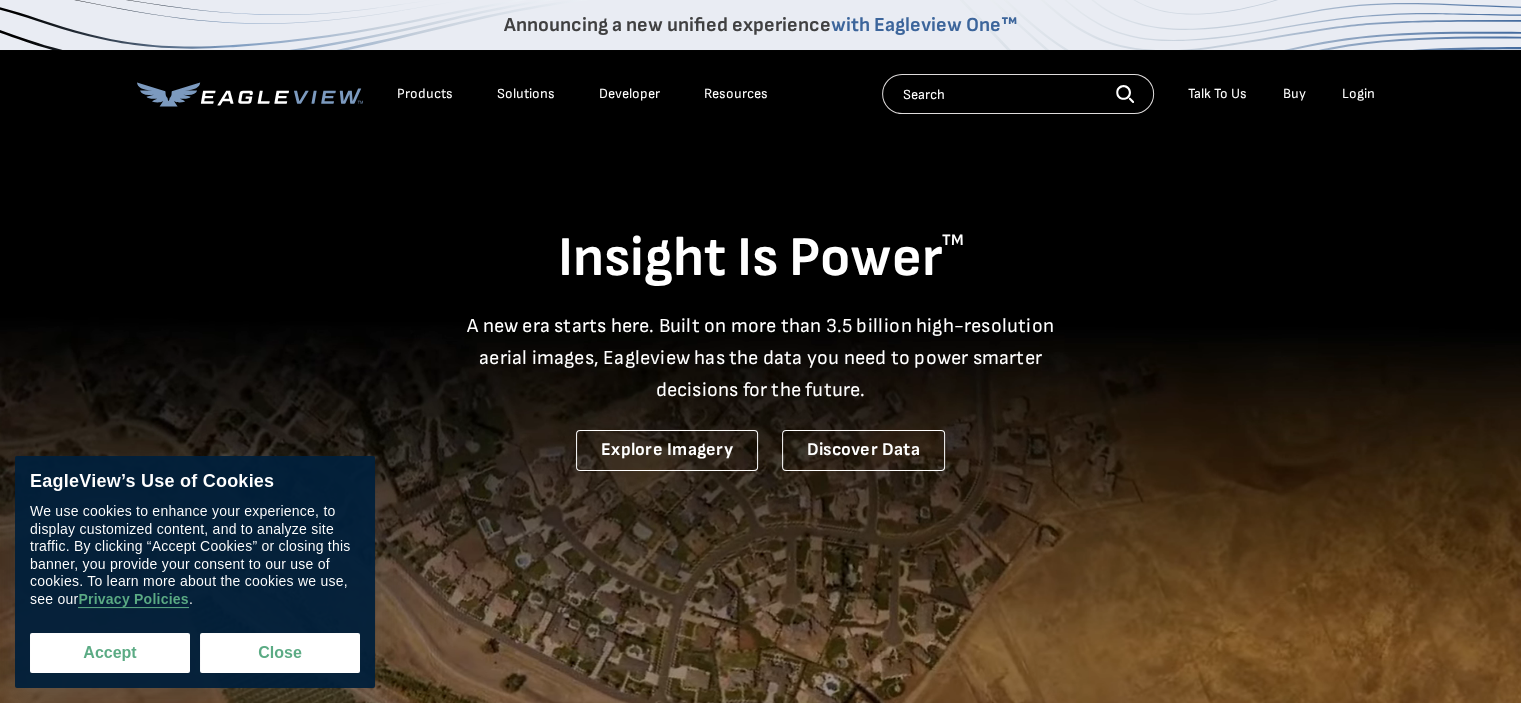 checkbox on "true" 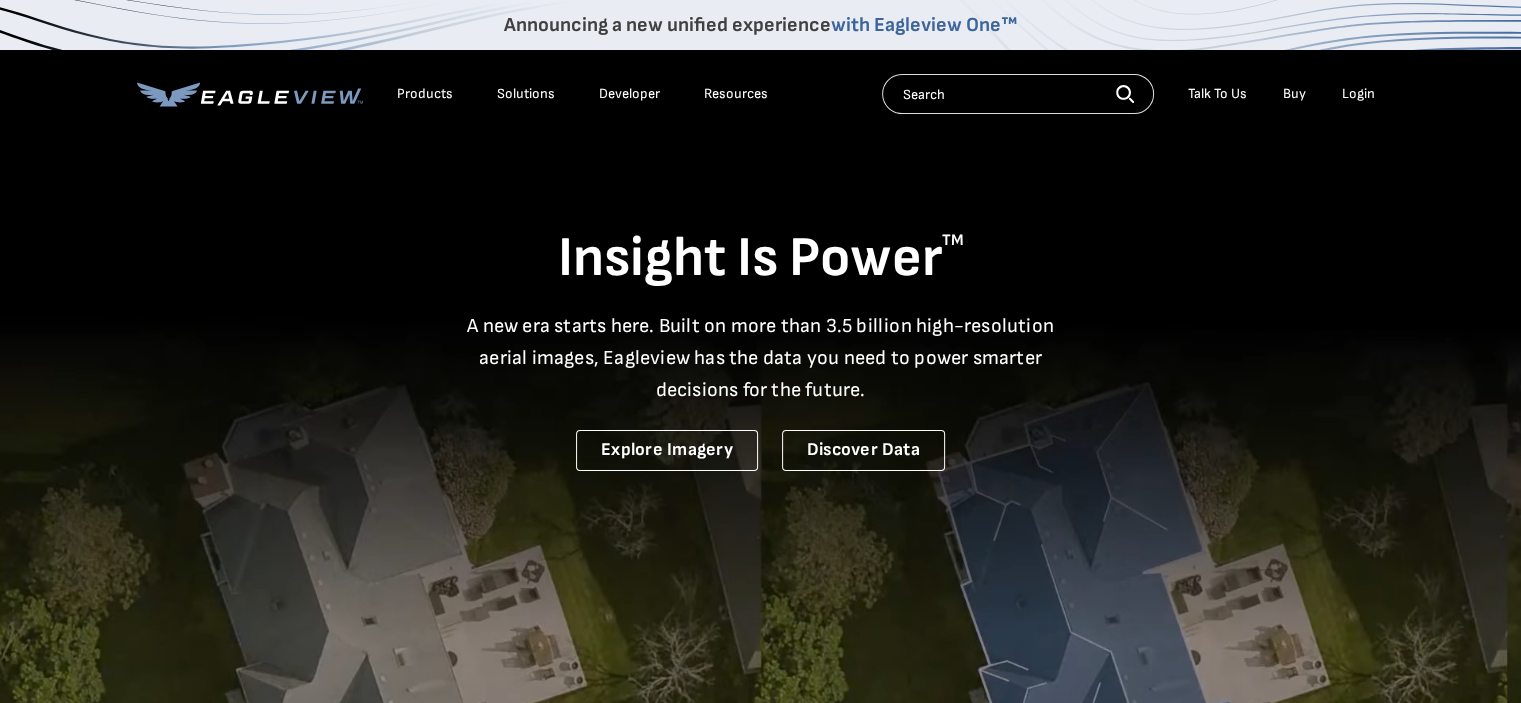 click on "Buy" at bounding box center (1294, 94) 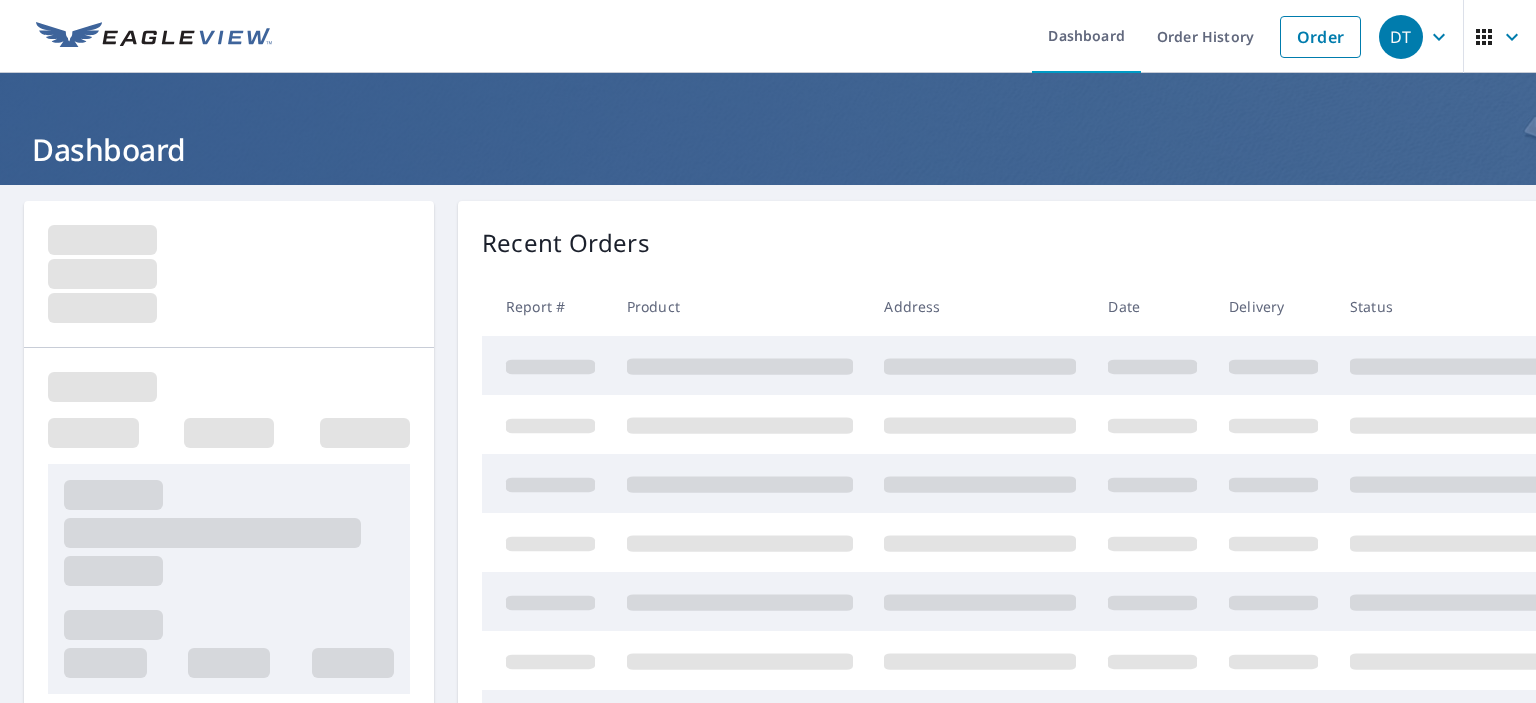 scroll, scrollTop: 0, scrollLeft: 0, axis: both 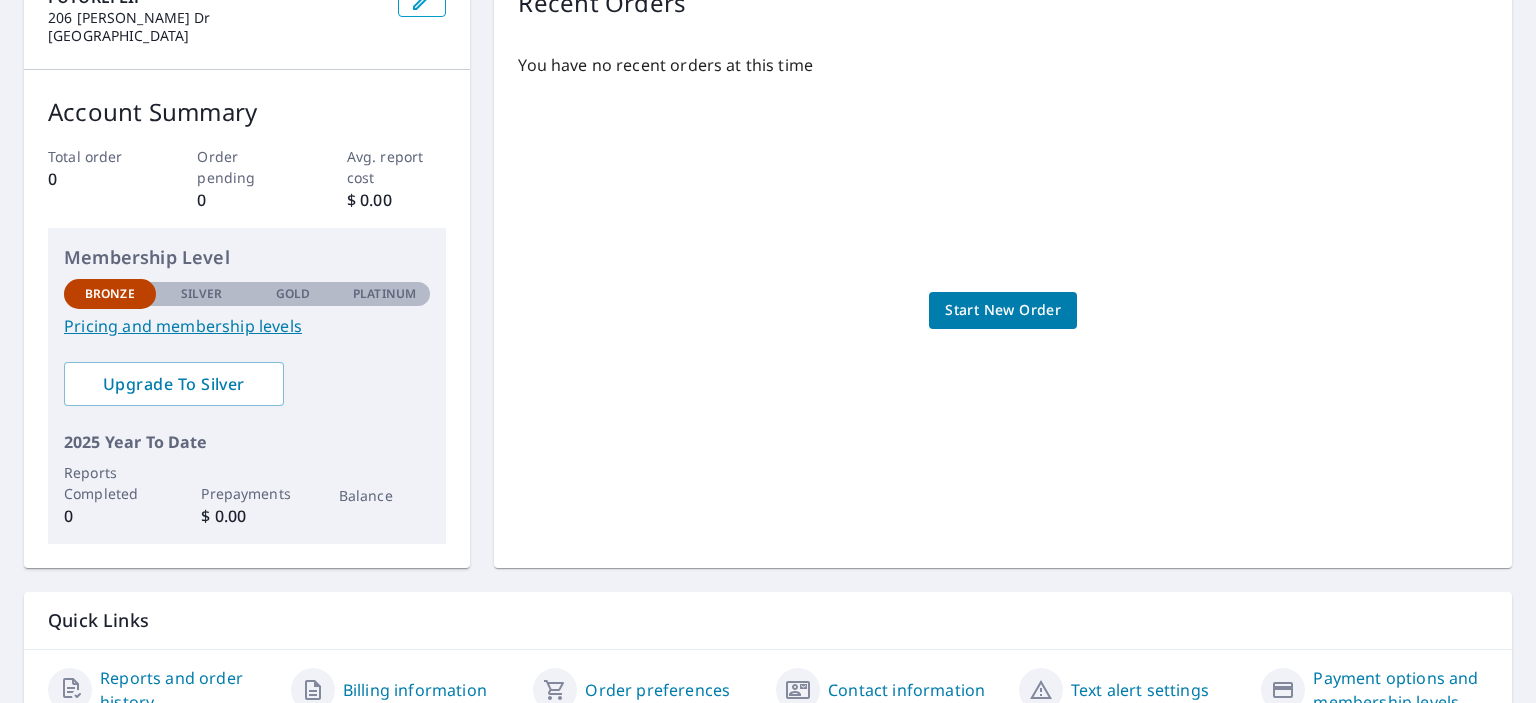 click on "Start New Order" at bounding box center [1003, 310] 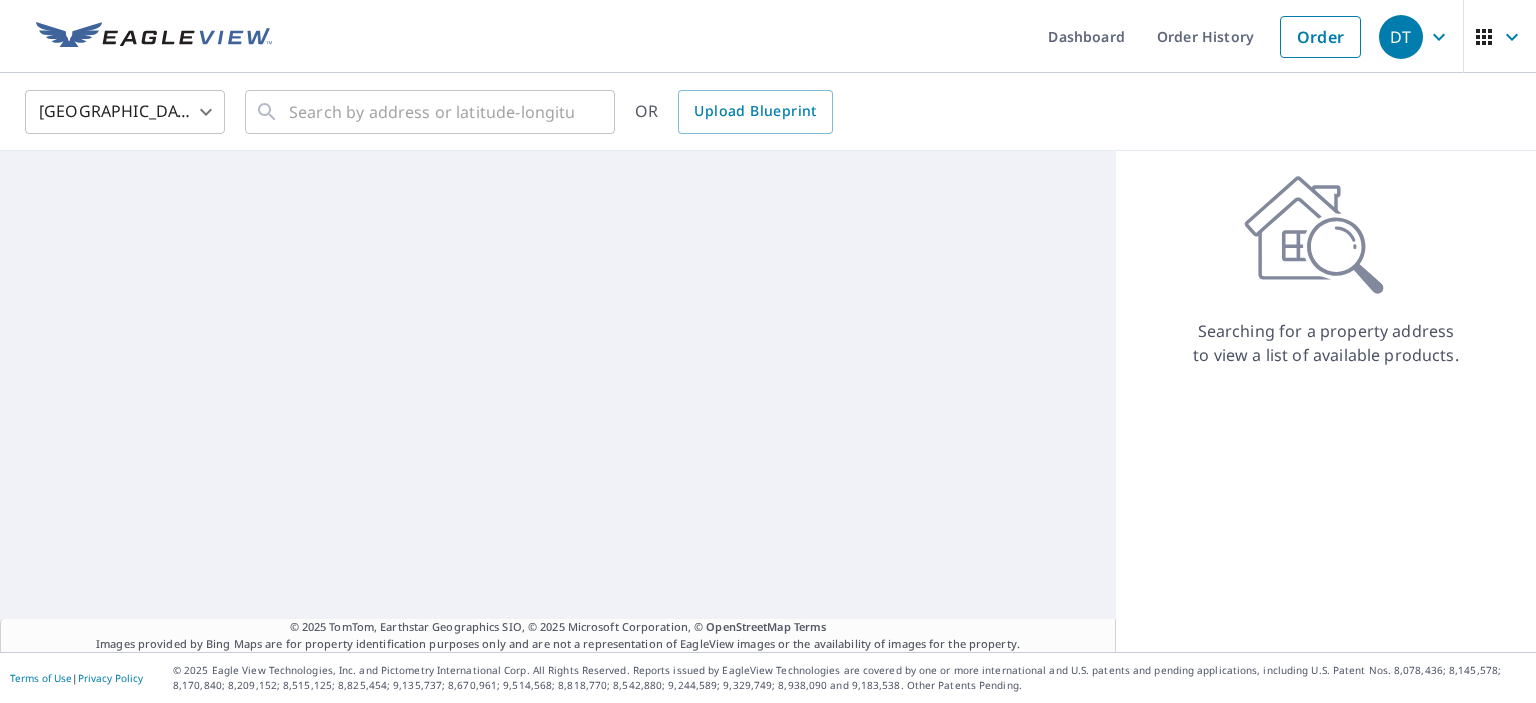 scroll, scrollTop: 0, scrollLeft: 0, axis: both 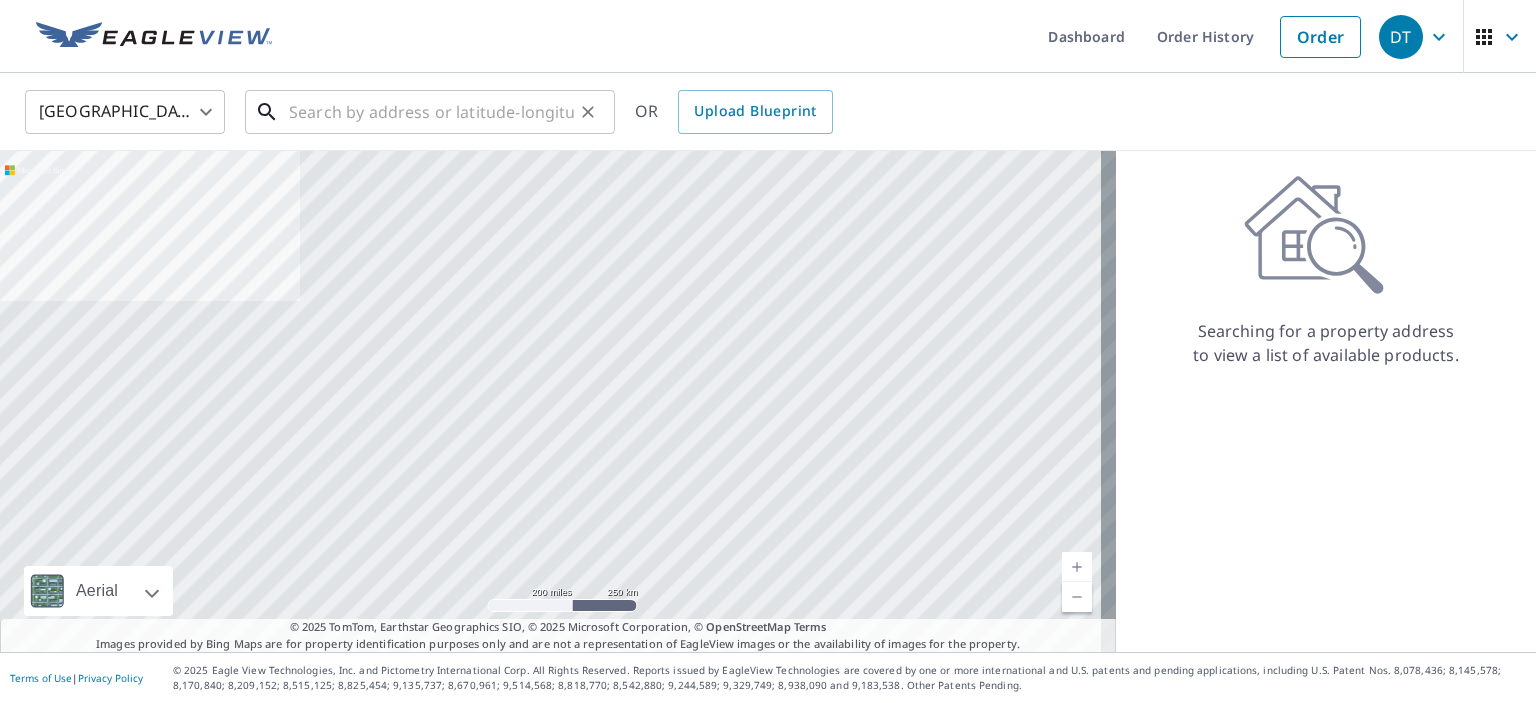 click at bounding box center (431, 112) 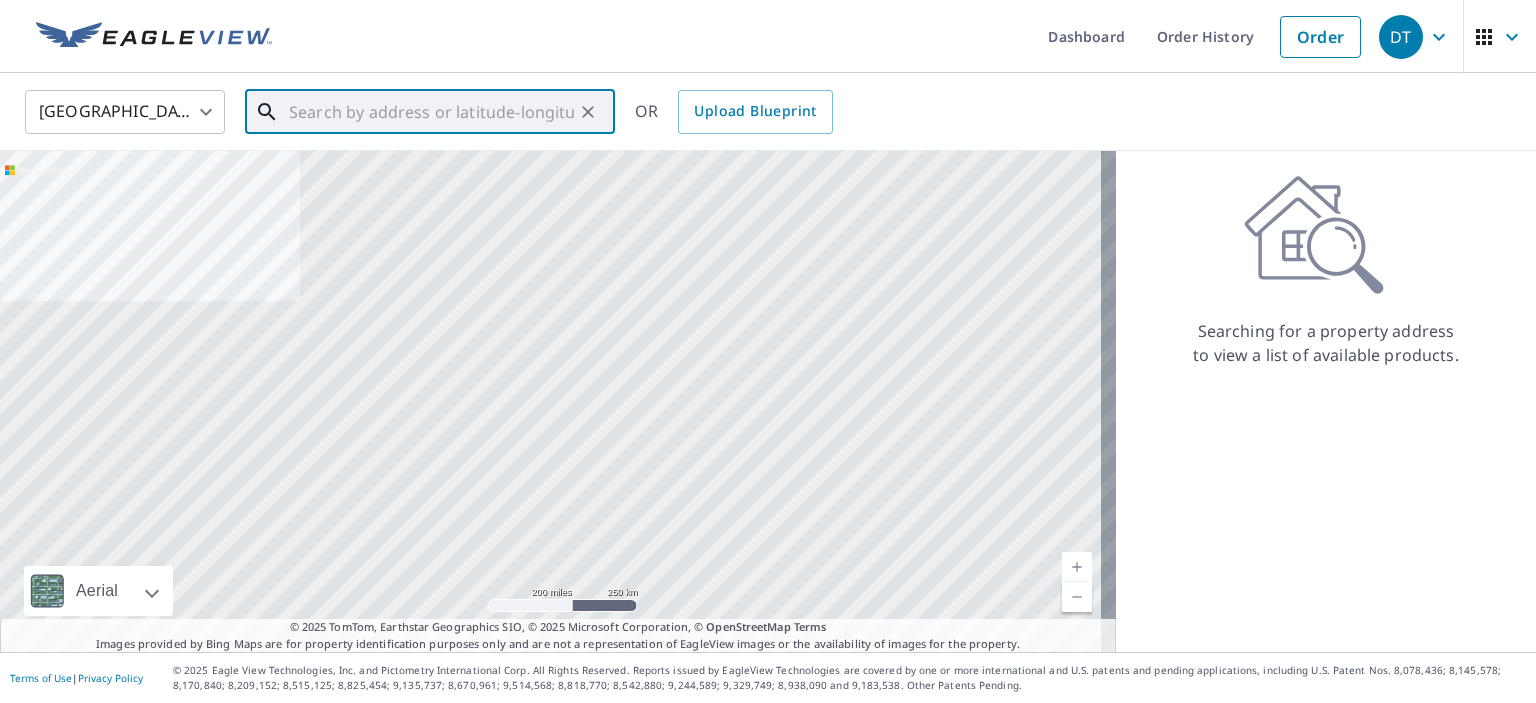 paste on "316 Anne Ave, Waxhaw, NC 28173" 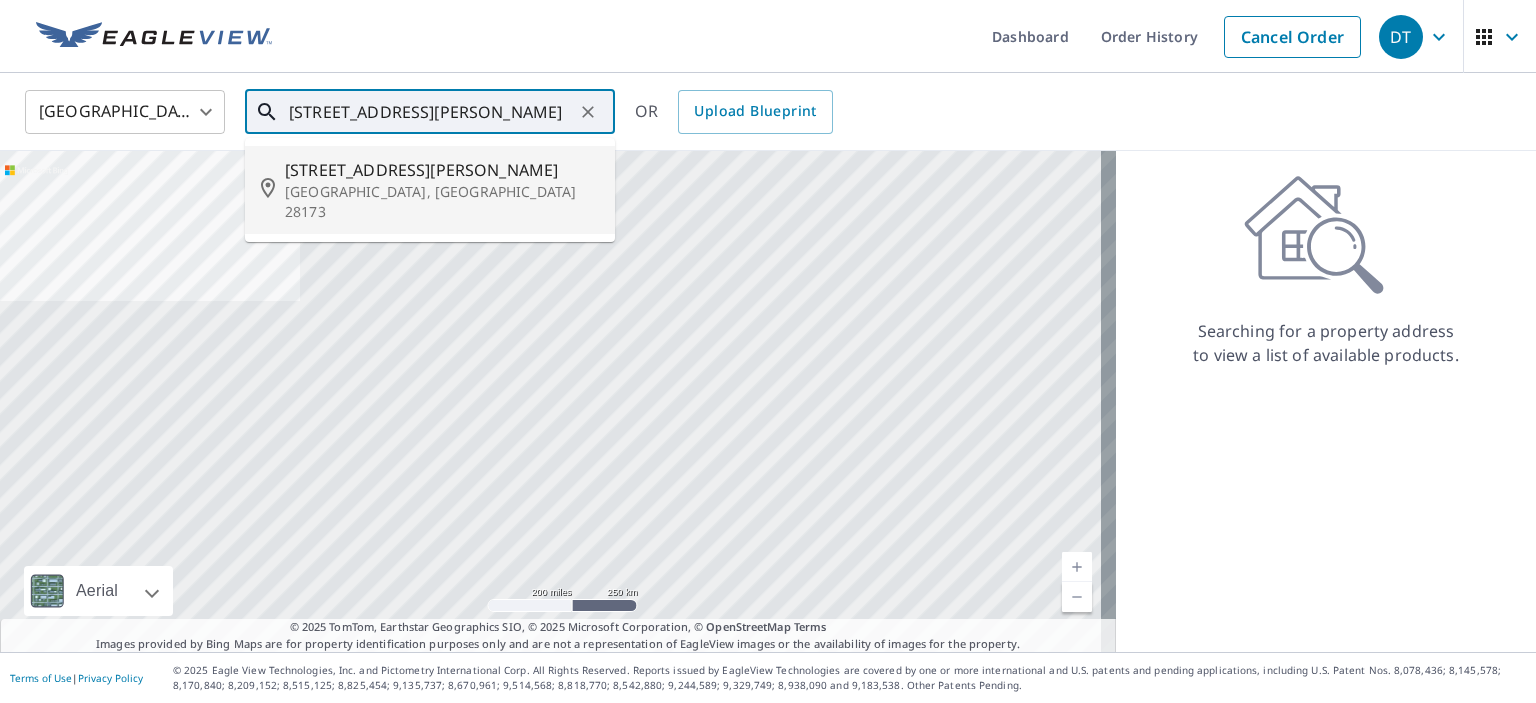 click on "316 Anne Ave" at bounding box center (442, 170) 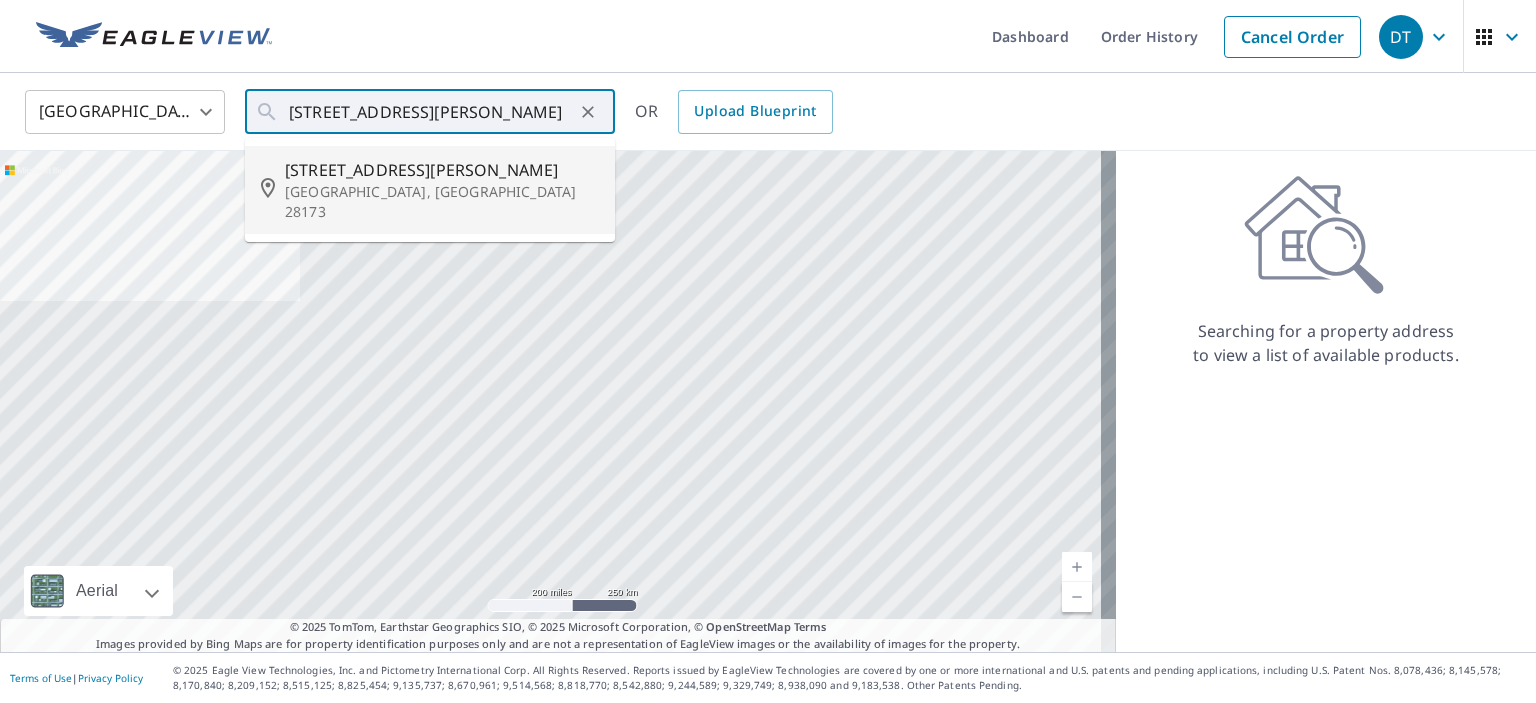 type on "316 Anne Ave Waxhaw, NC 28173" 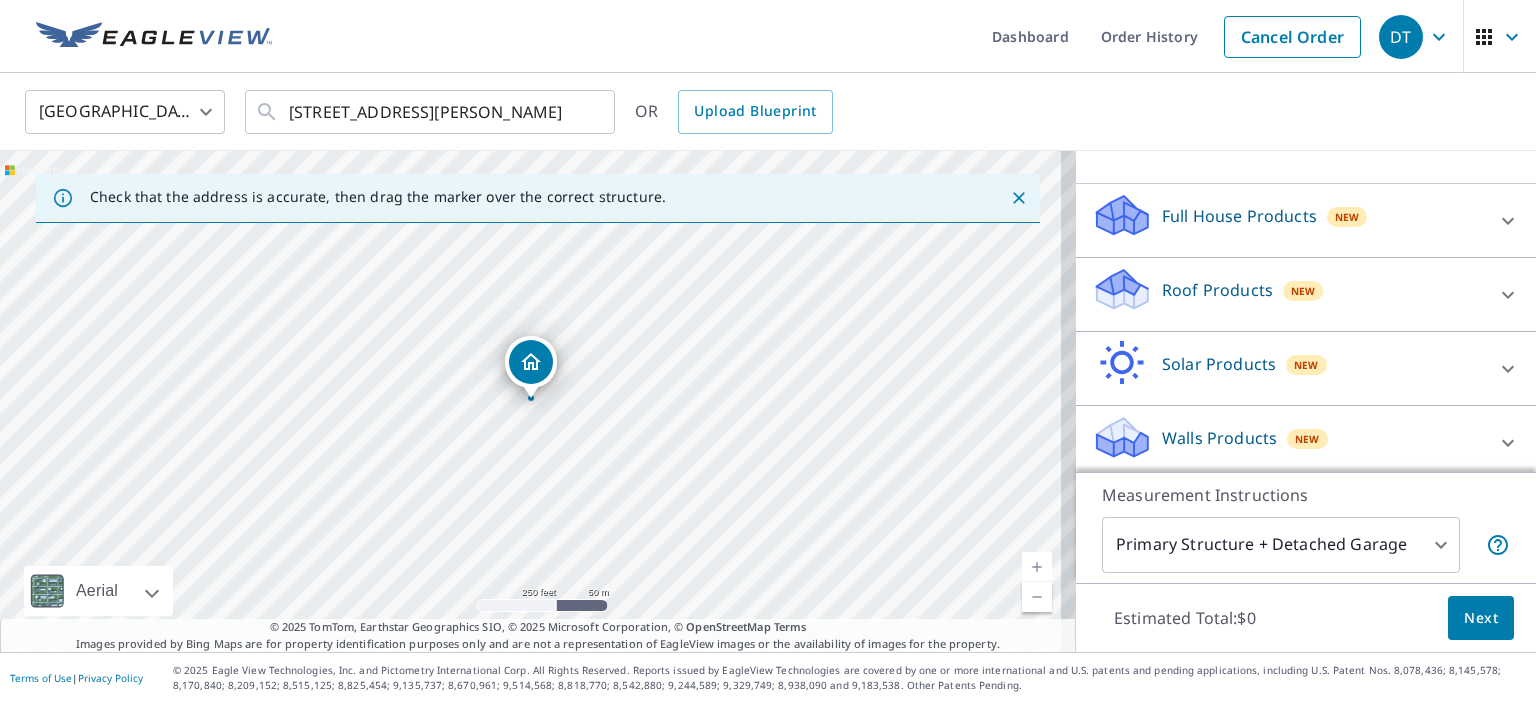 scroll, scrollTop: 180, scrollLeft: 0, axis: vertical 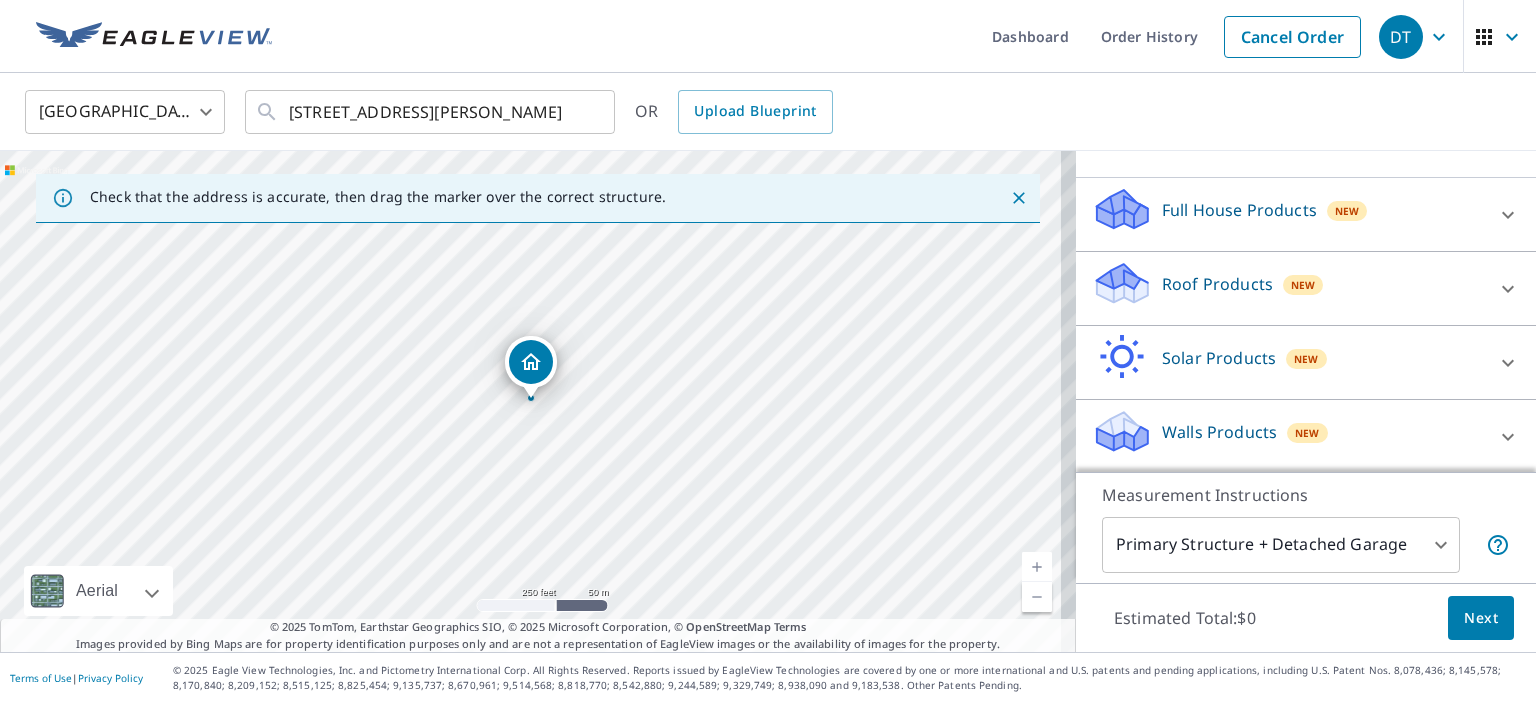 click on "Roof Products" at bounding box center (1217, 284) 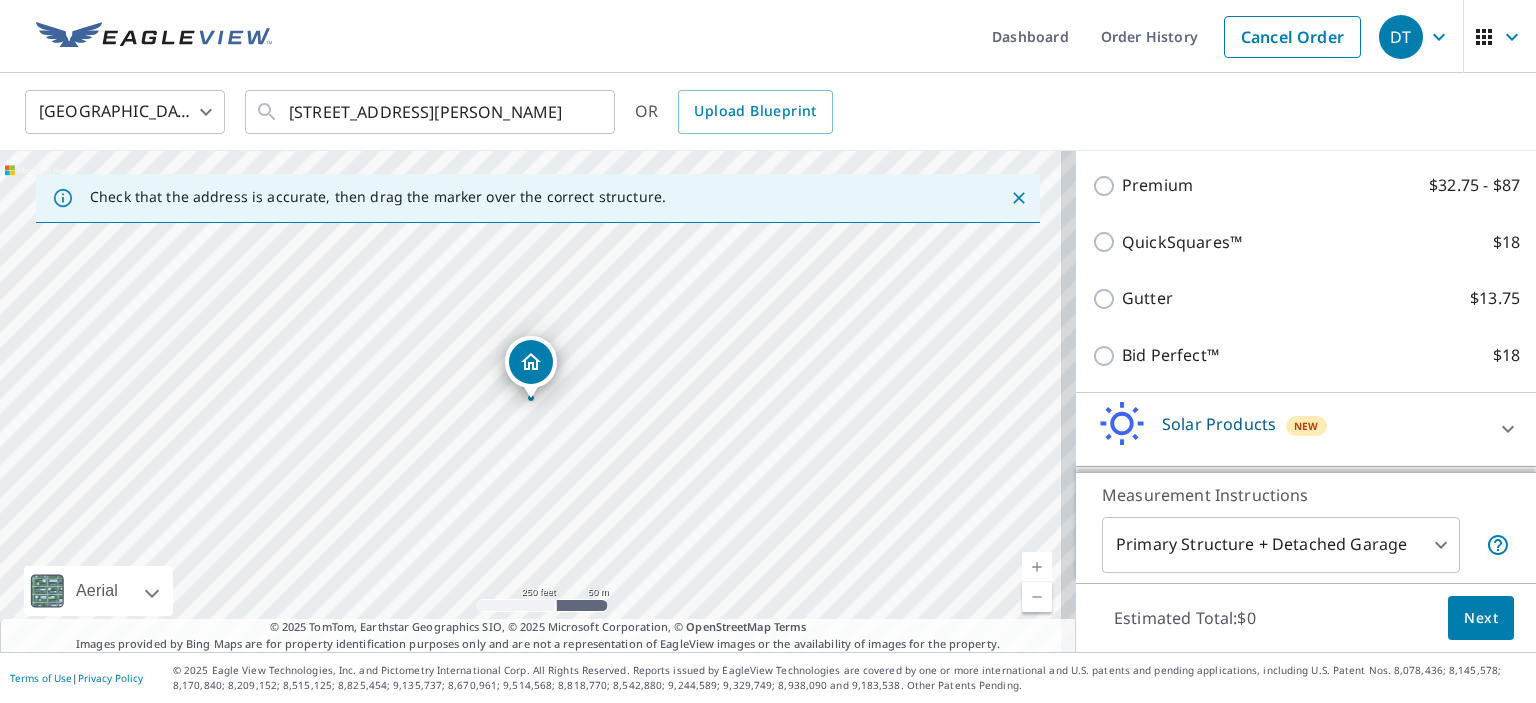 scroll, scrollTop: 343, scrollLeft: 0, axis: vertical 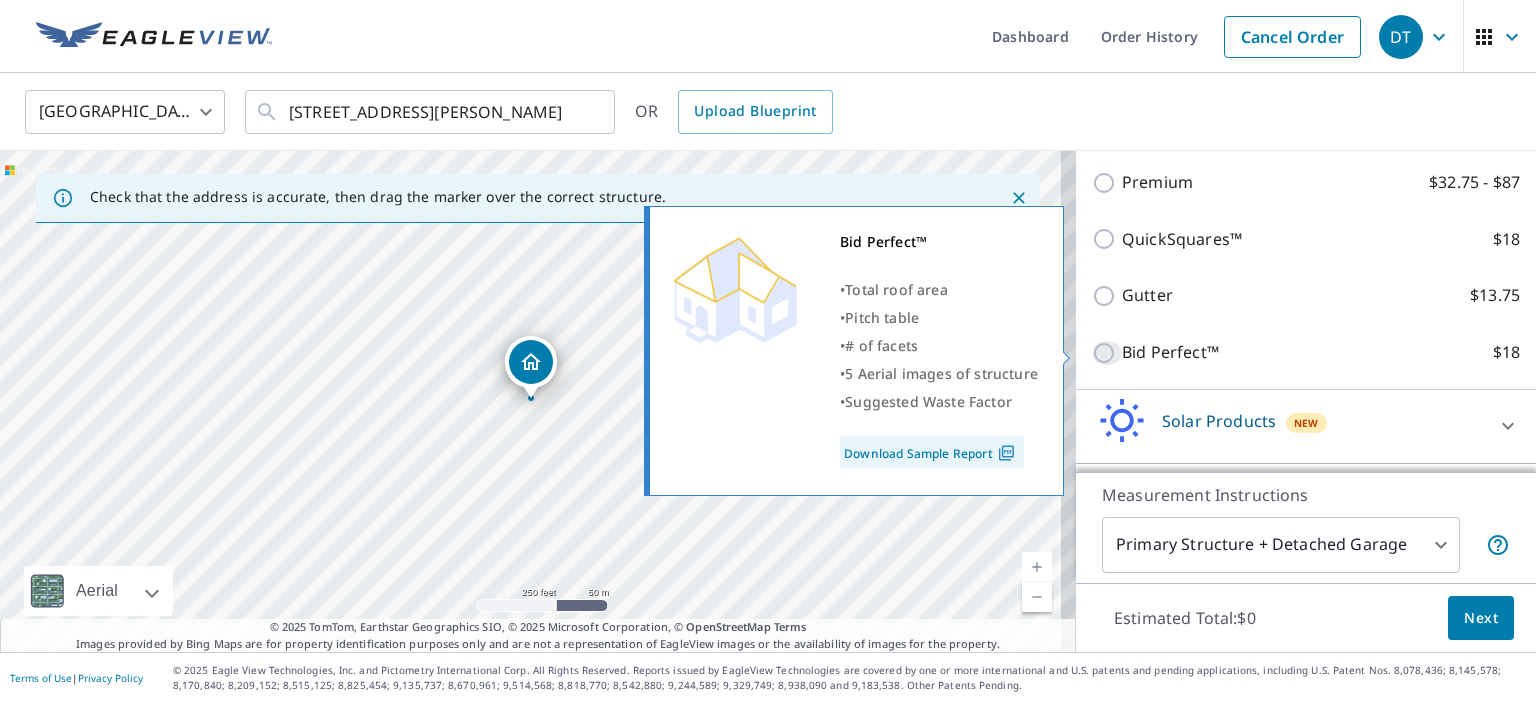 click on "Bid Perfect™ $18" at bounding box center [1107, 353] 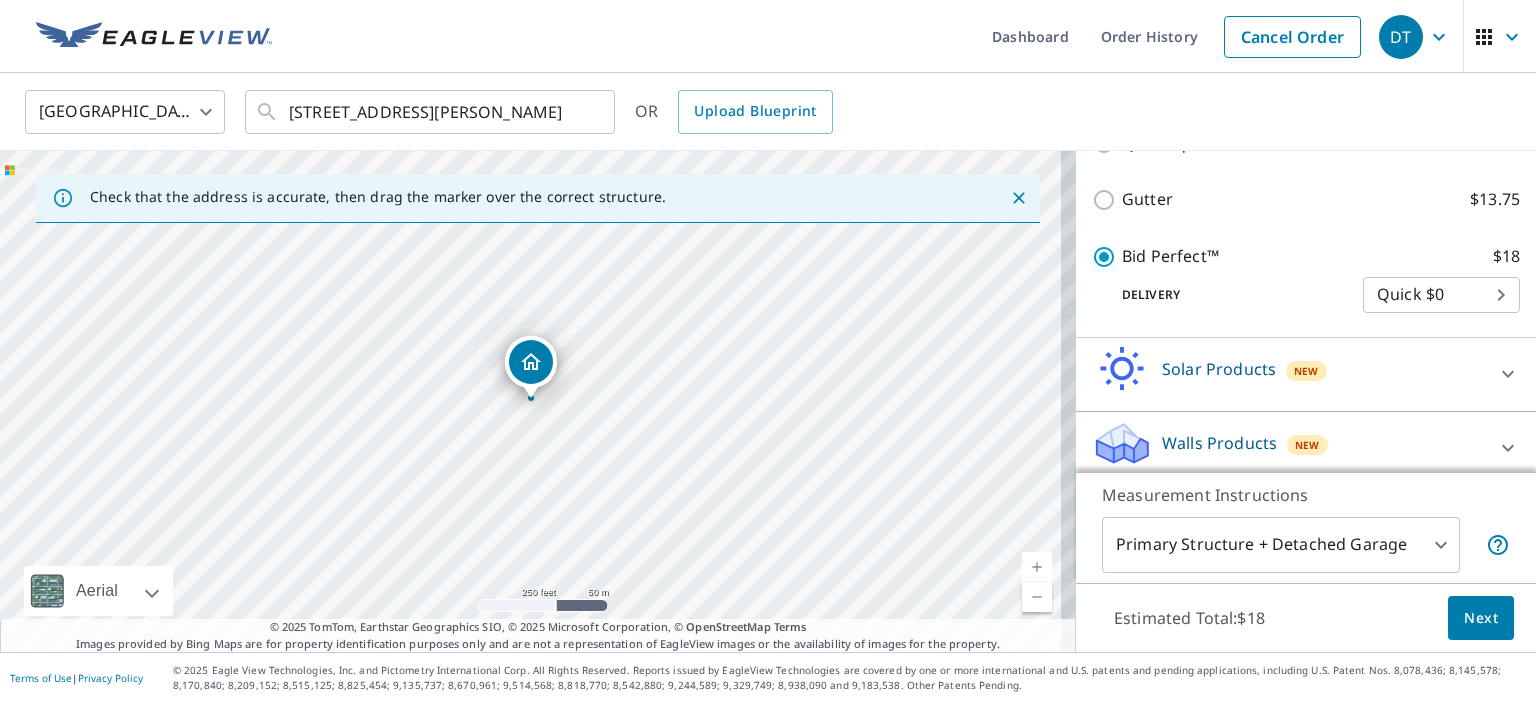 scroll, scrollTop: 471, scrollLeft: 0, axis: vertical 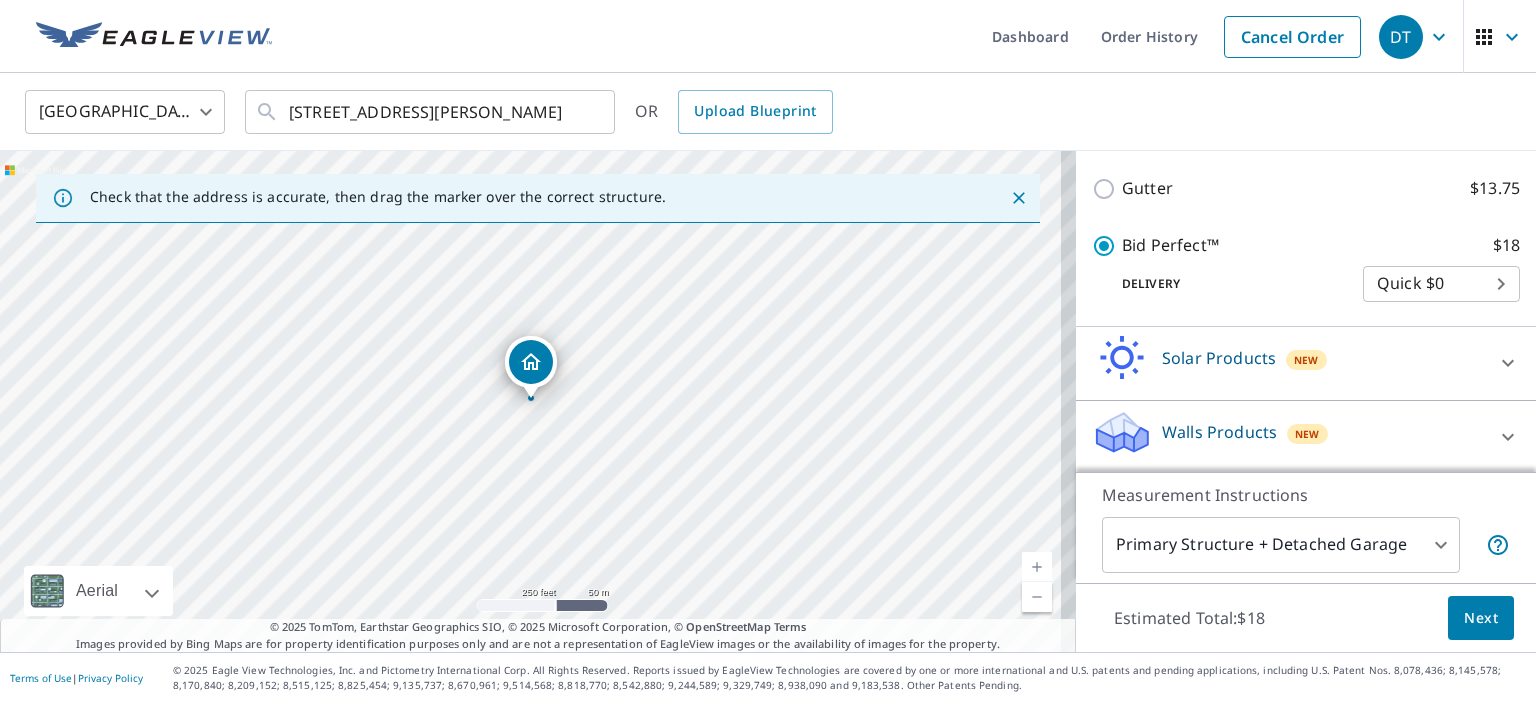 click on "DT DT
Dashboard Order History Cancel Order DT United States US ​ 316 Anne Ave Waxhaw, NC 28173 ​ OR Upload Blueprint Check that the address is accurate, then drag the marker over the correct structure. 316 Anne Ave Waxhaw, NC 28173 Aerial Road A standard road map Aerial A detailed look from above Labels Labels 250 feet 50 m © 2025 TomTom, © Vexcel Imaging, © 2025 Microsoft Corporation,  © OpenStreetMap Terms © 2025 TomTom, Earthstar Geographics SIO, © 2025 Microsoft Corporation, ©   OpenStreetMap   Terms Images provided by Bing Maps are for property identification purposes only and are not a representation of EagleView images or the availability of images for the property. PROPERTY TYPE Residential Commercial Multi-Family This is a complex BUILDING ID 316 Anne Ave, Waxhaw, NC, 28173 Full House Products New Full House™ $105 Roof Products New Bid Perfect™ with Quick Delivery Premium $32.75 - $87 QuickSquares™ $18 Gutter $13.75 Bid Perfect™ $18 Delivery Quick $0 45 ​ Solar Products New" at bounding box center (768, 351) 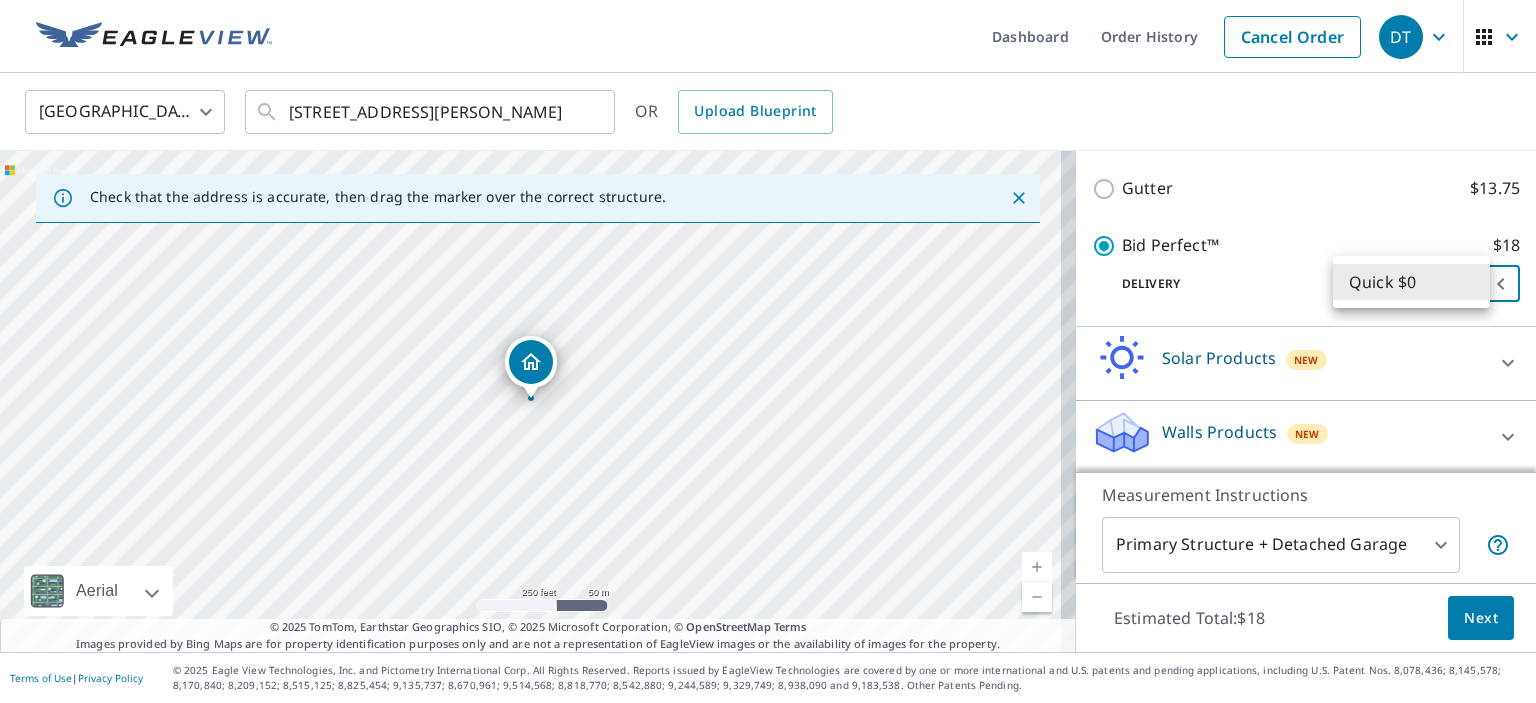 click at bounding box center [768, 351] 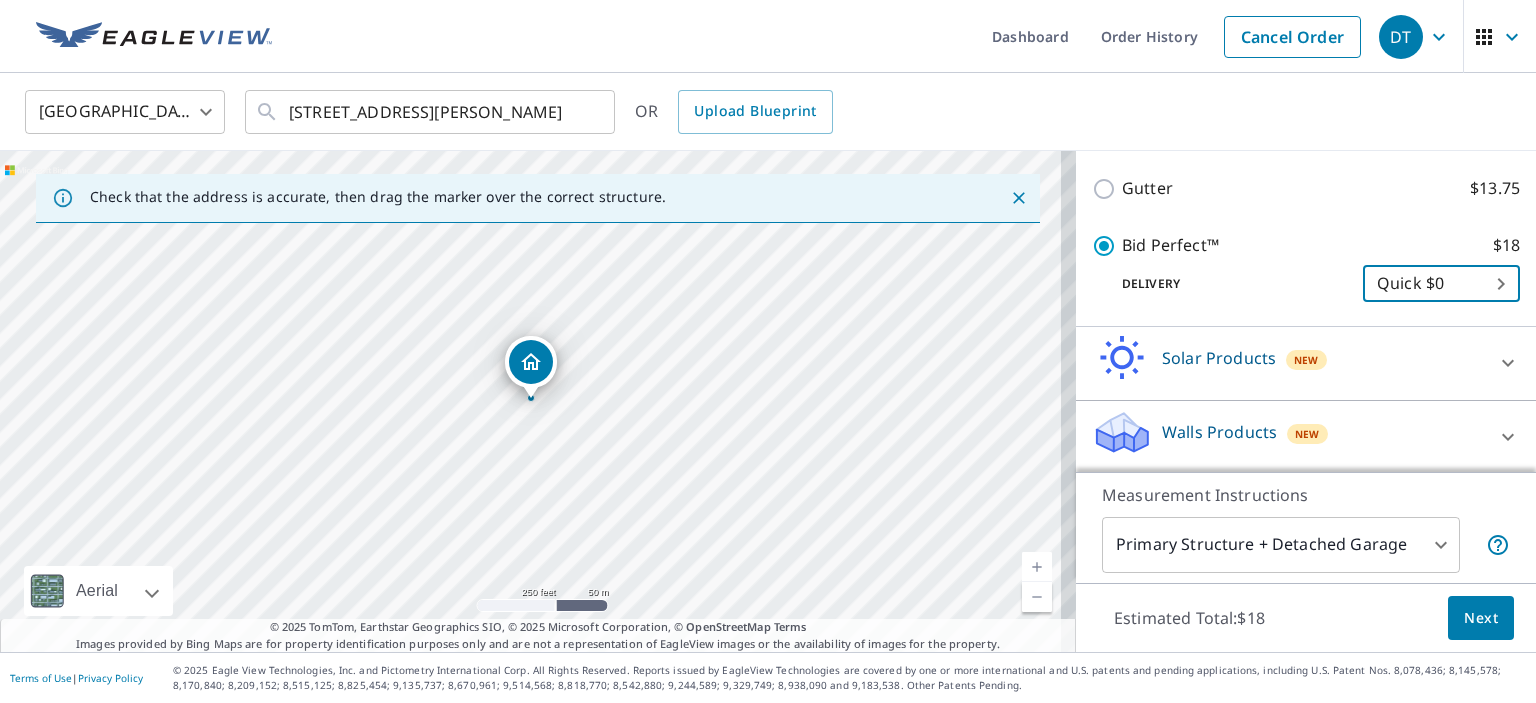click on "Next" at bounding box center (1481, 618) 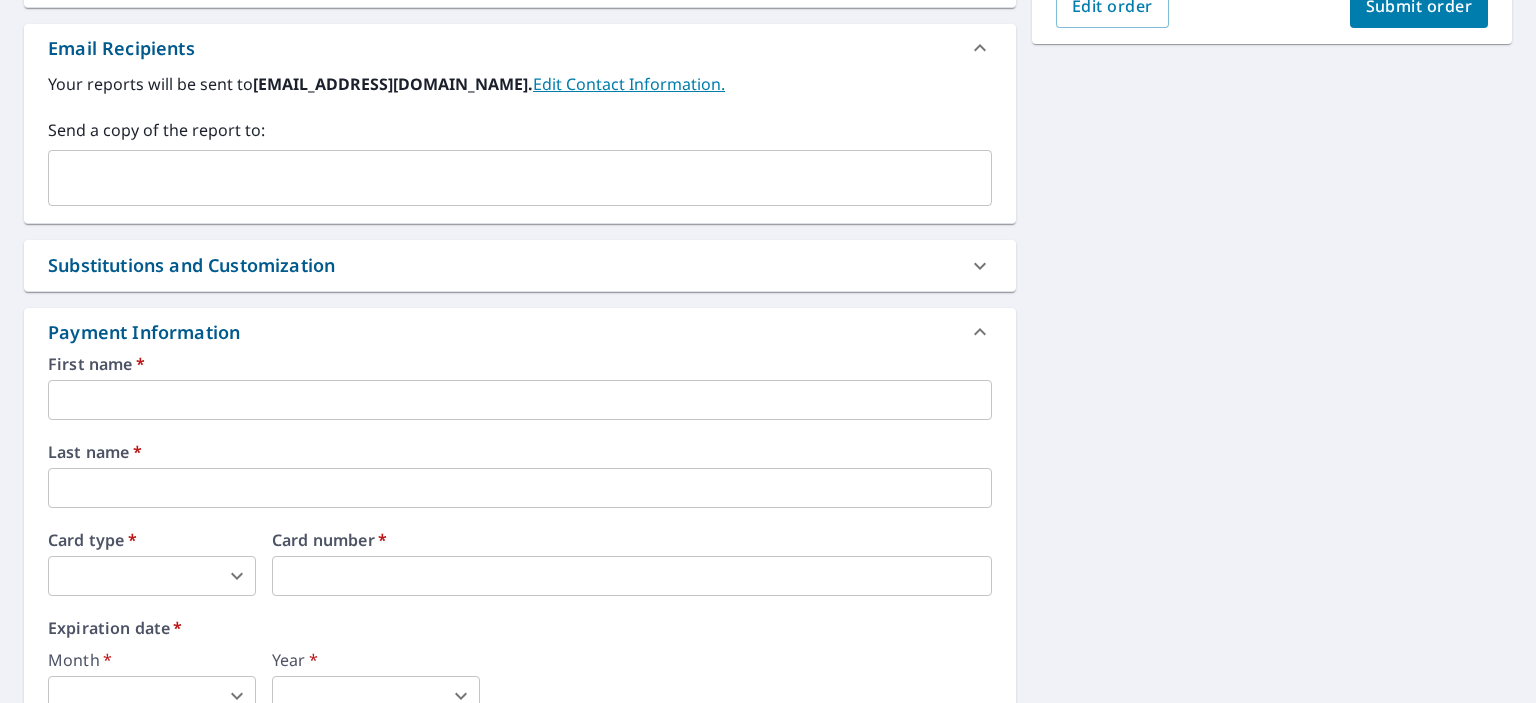 scroll, scrollTop: 596, scrollLeft: 0, axis: vertical 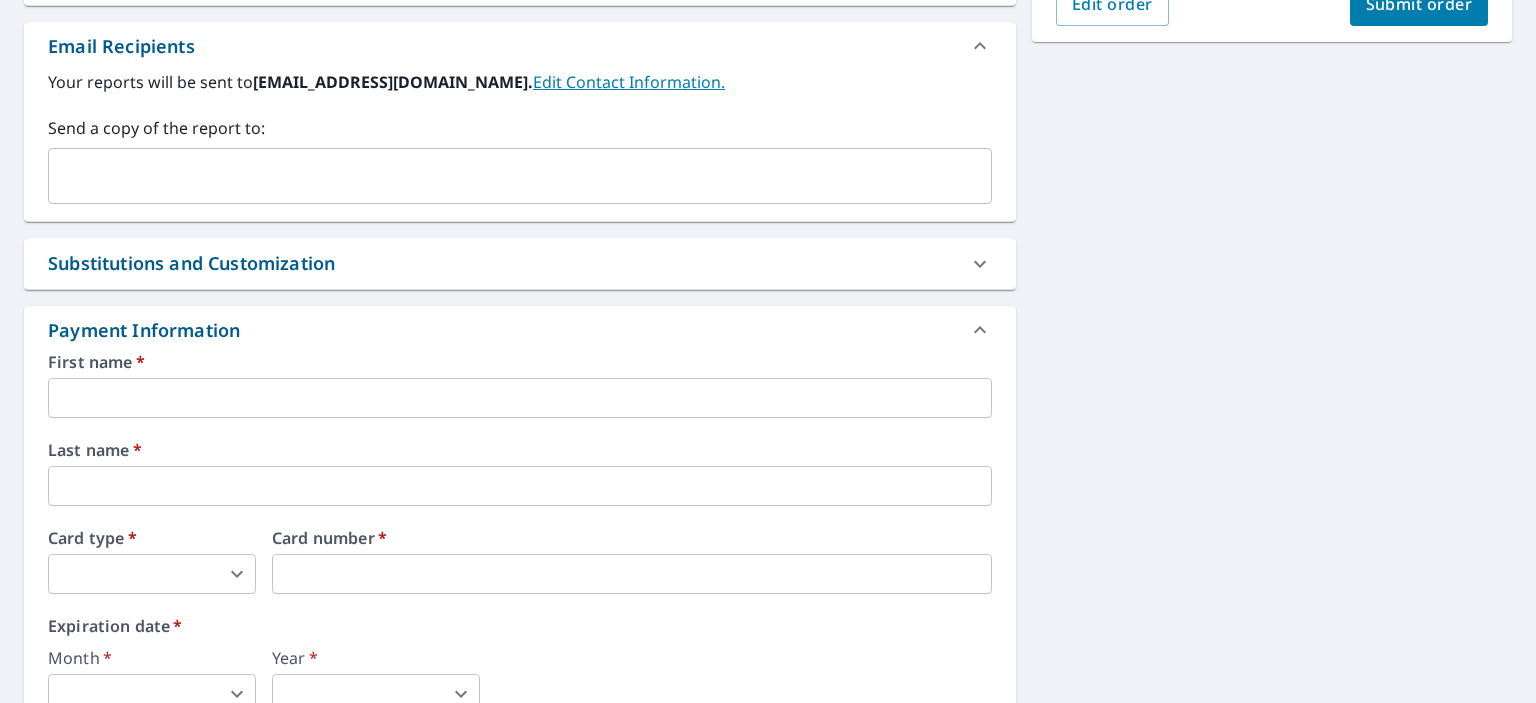 click 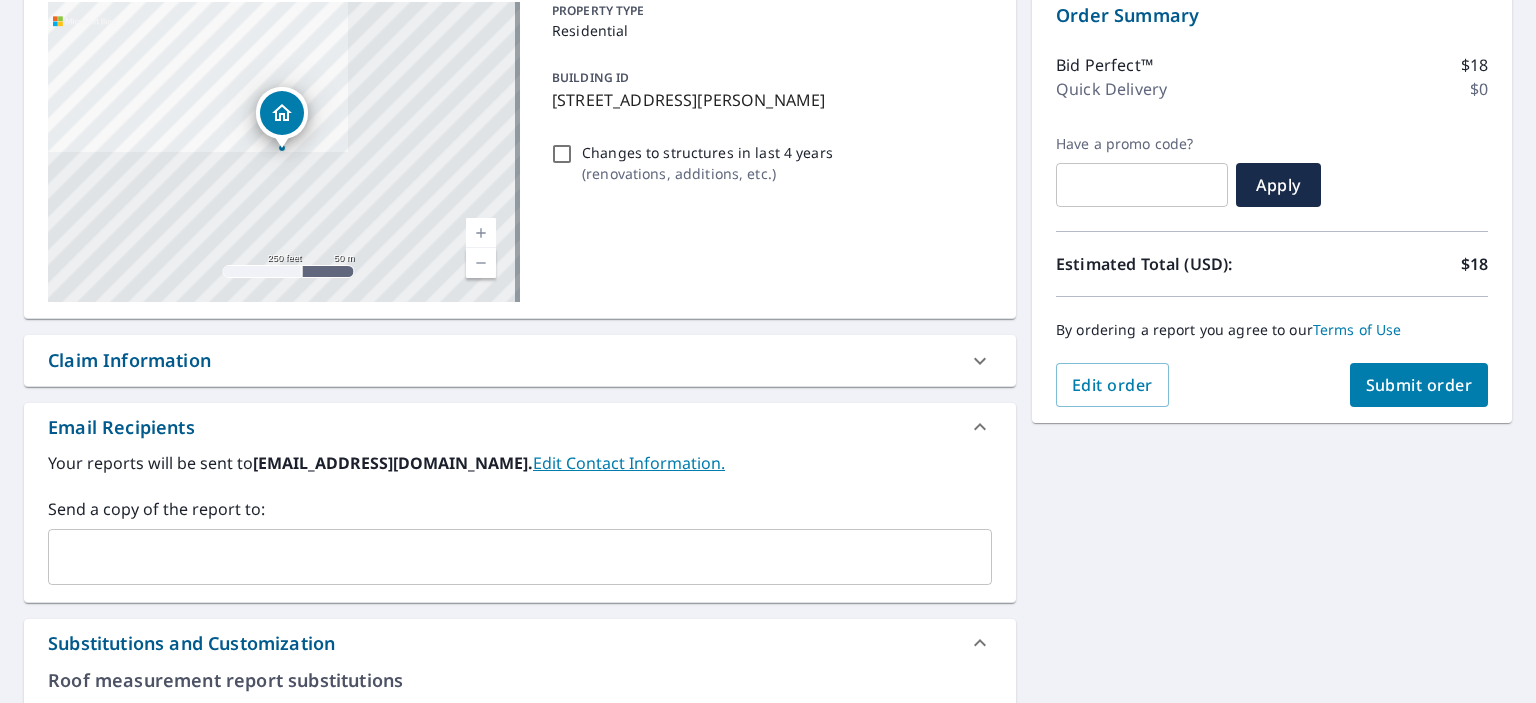 scroll, scrollTop: 0, scrollLeft: 0, axis: both 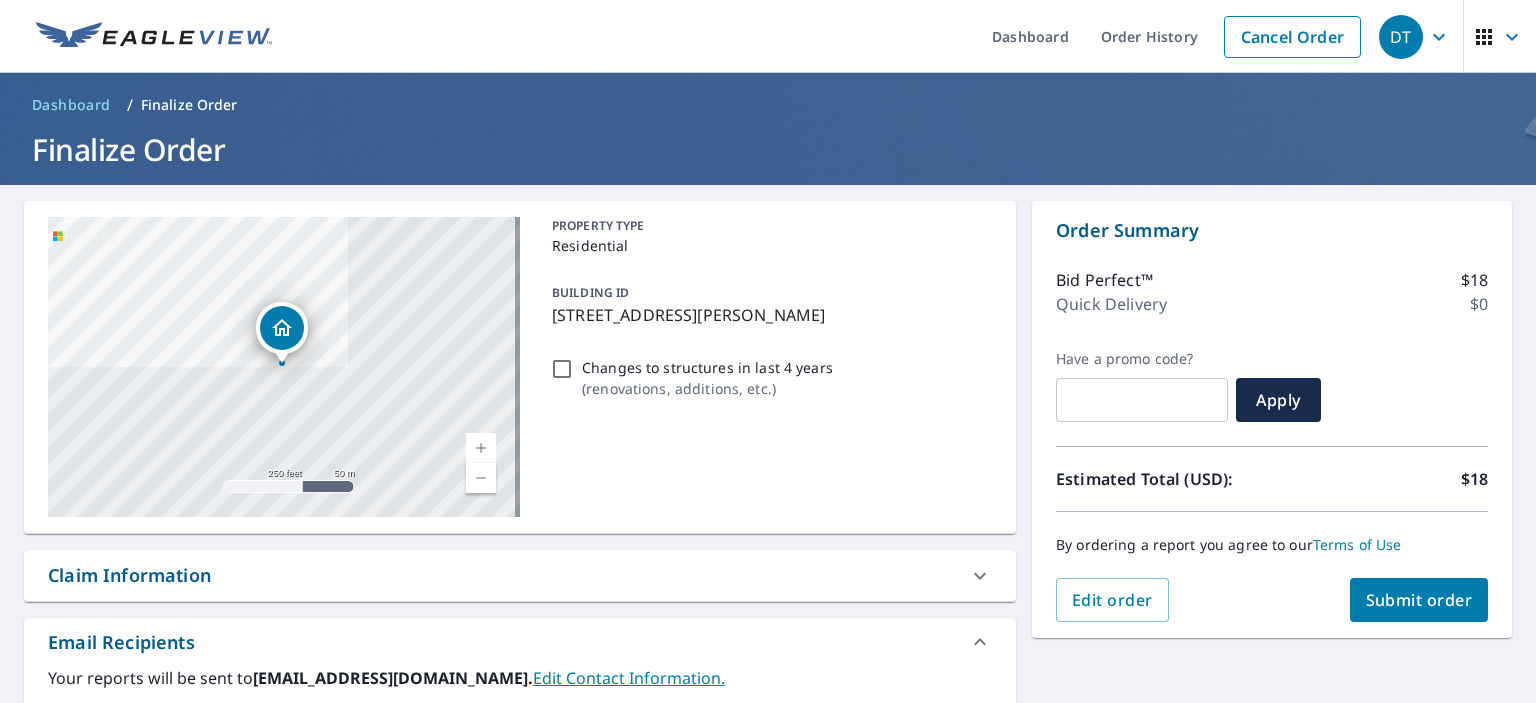 click at bounding box center [481, 448] 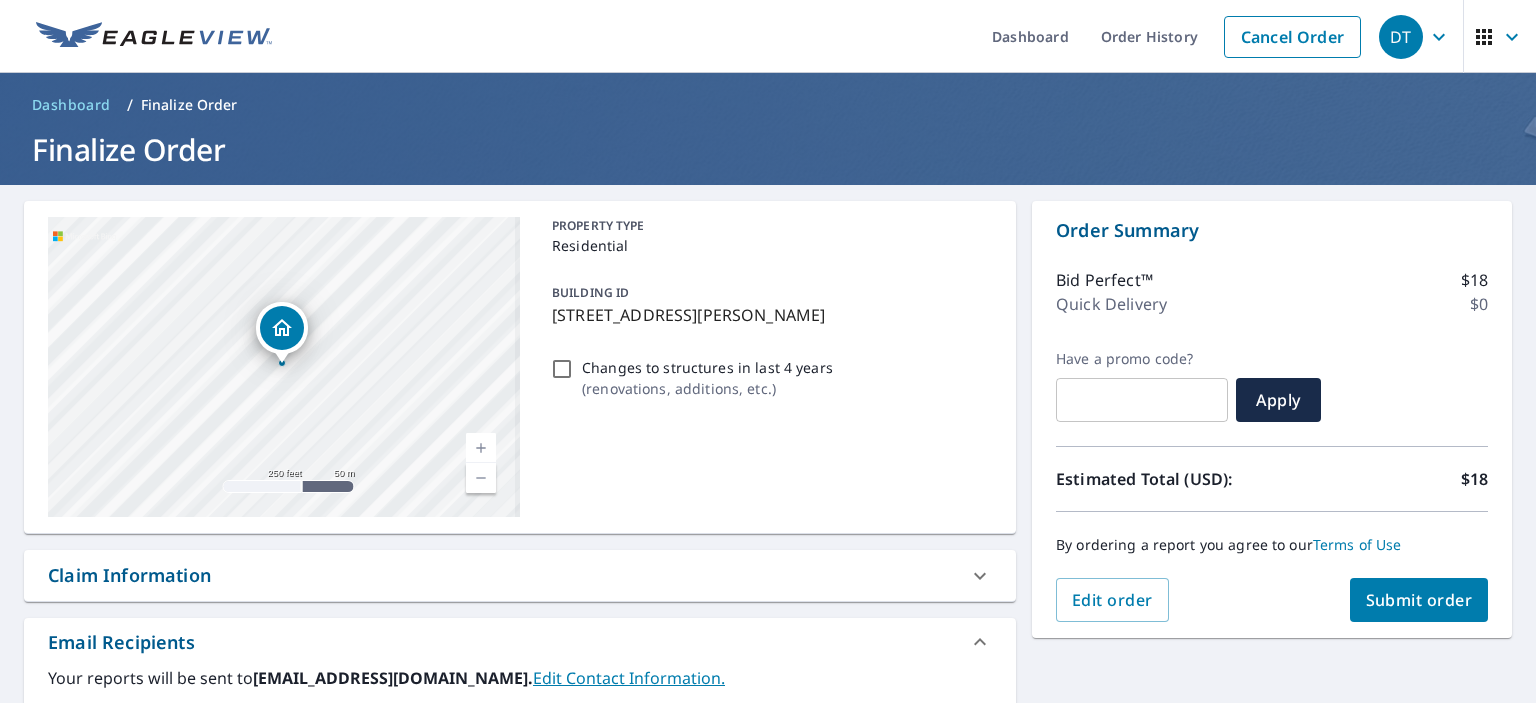 click at bounding box center [481, 448] 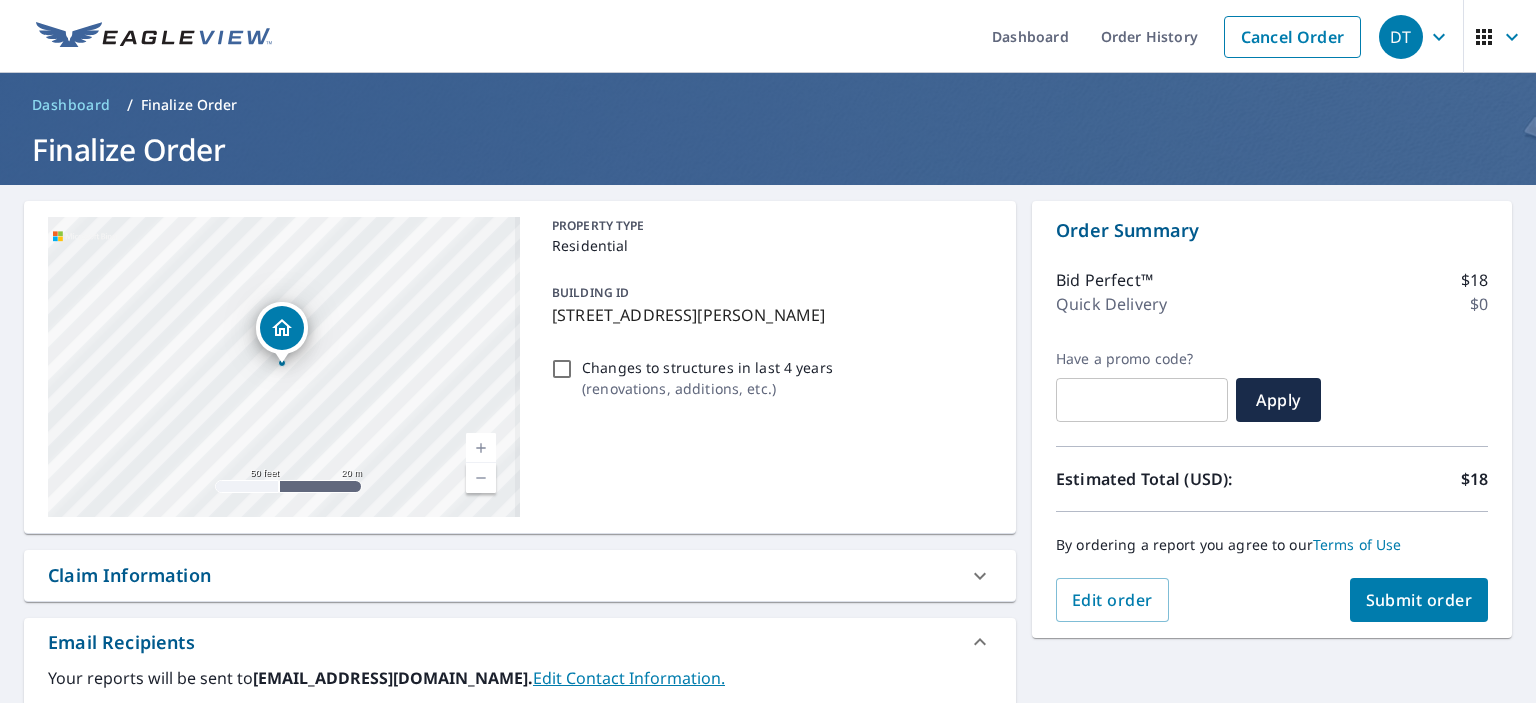 click at bounding box center (481, 448) 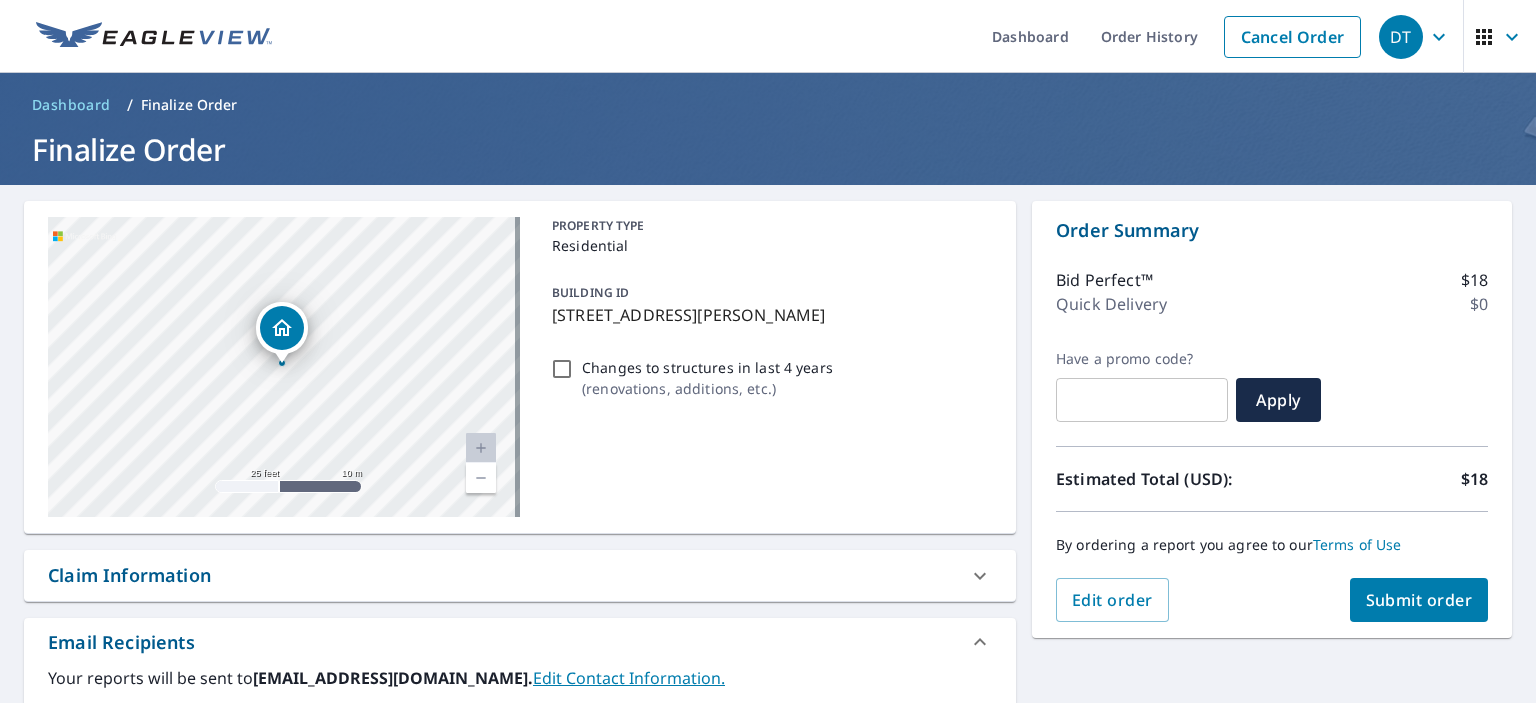 click on "Submit order" at bounding box center (1419, 600) 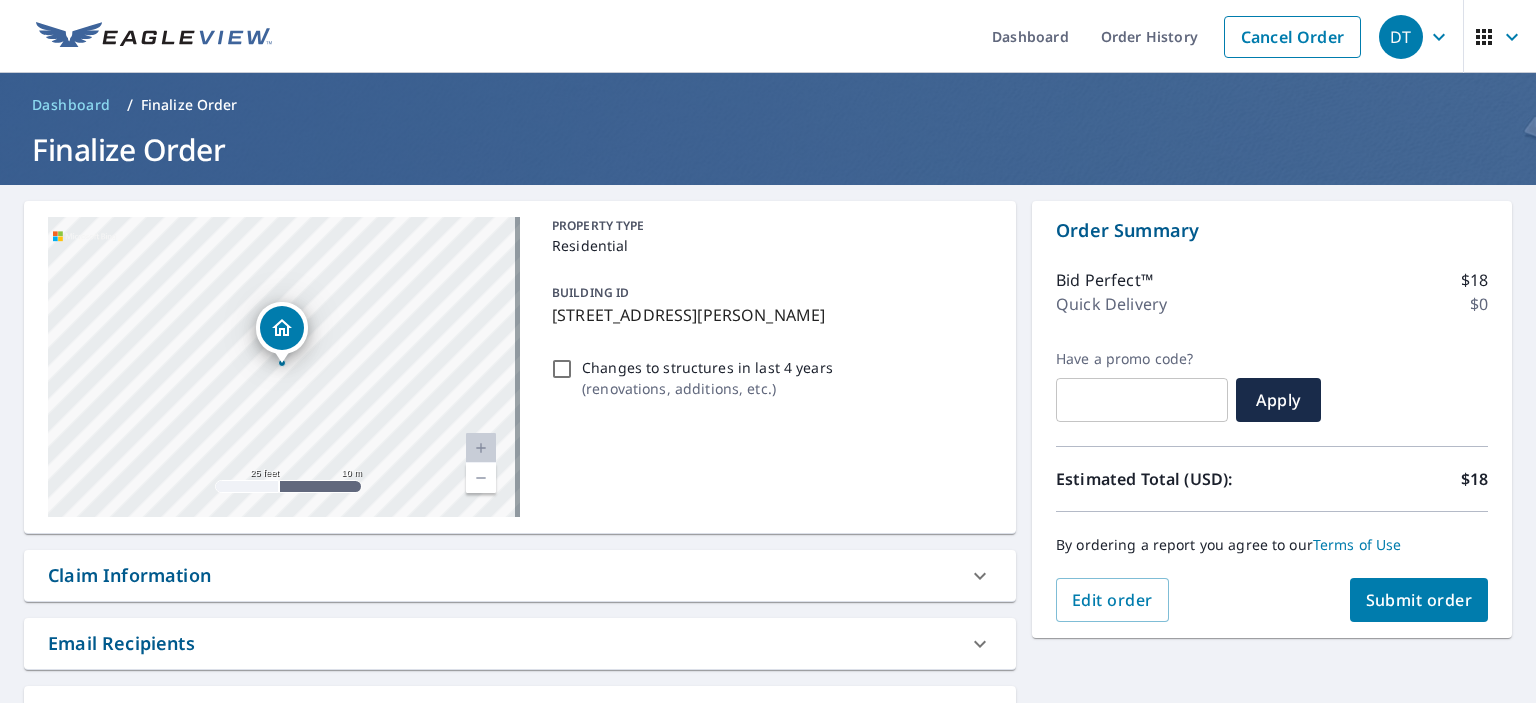 click on "Quick Delivery $0" at bounding box center [1272, 304] 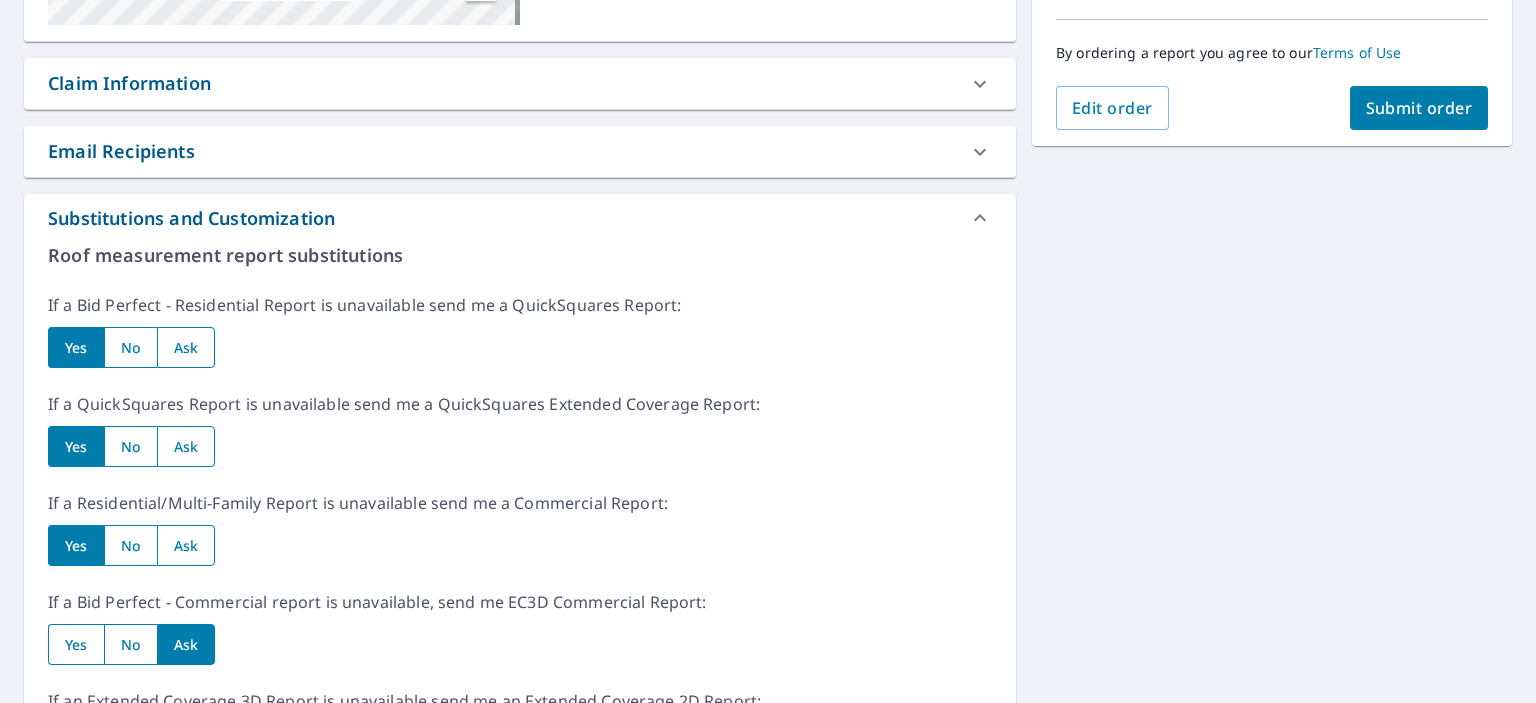 scroll, scrollTop: 488, scrollLeft: 0, axis: vertical 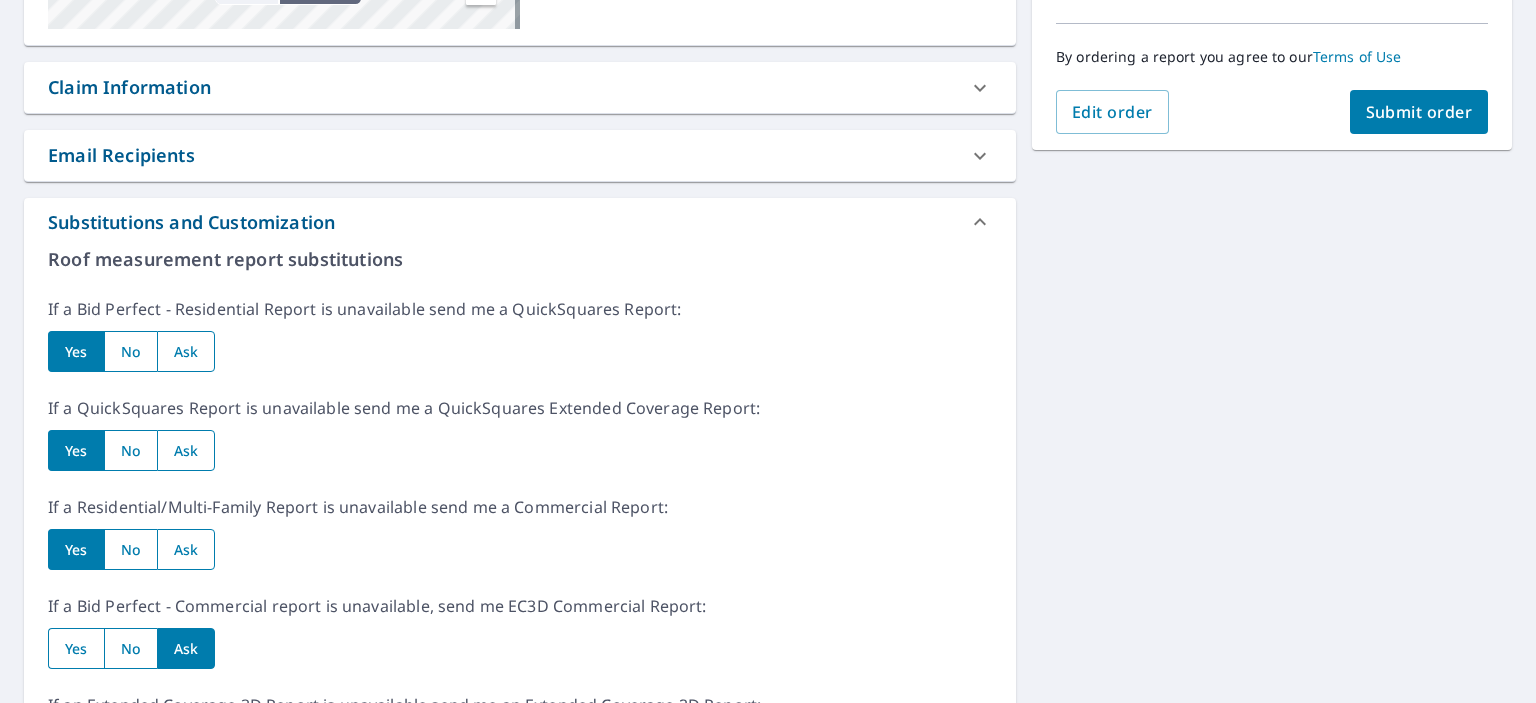 click 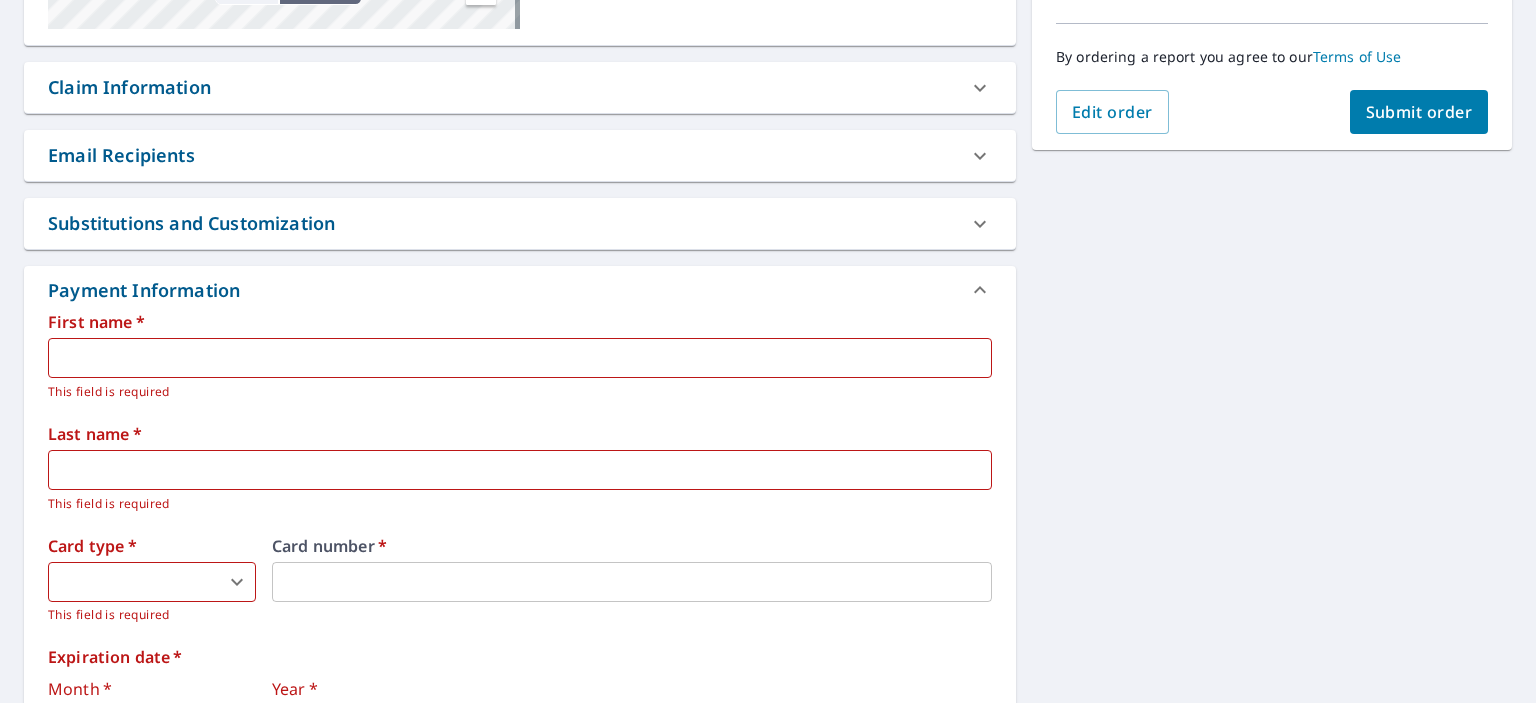 click at bounding box center [520, 358] 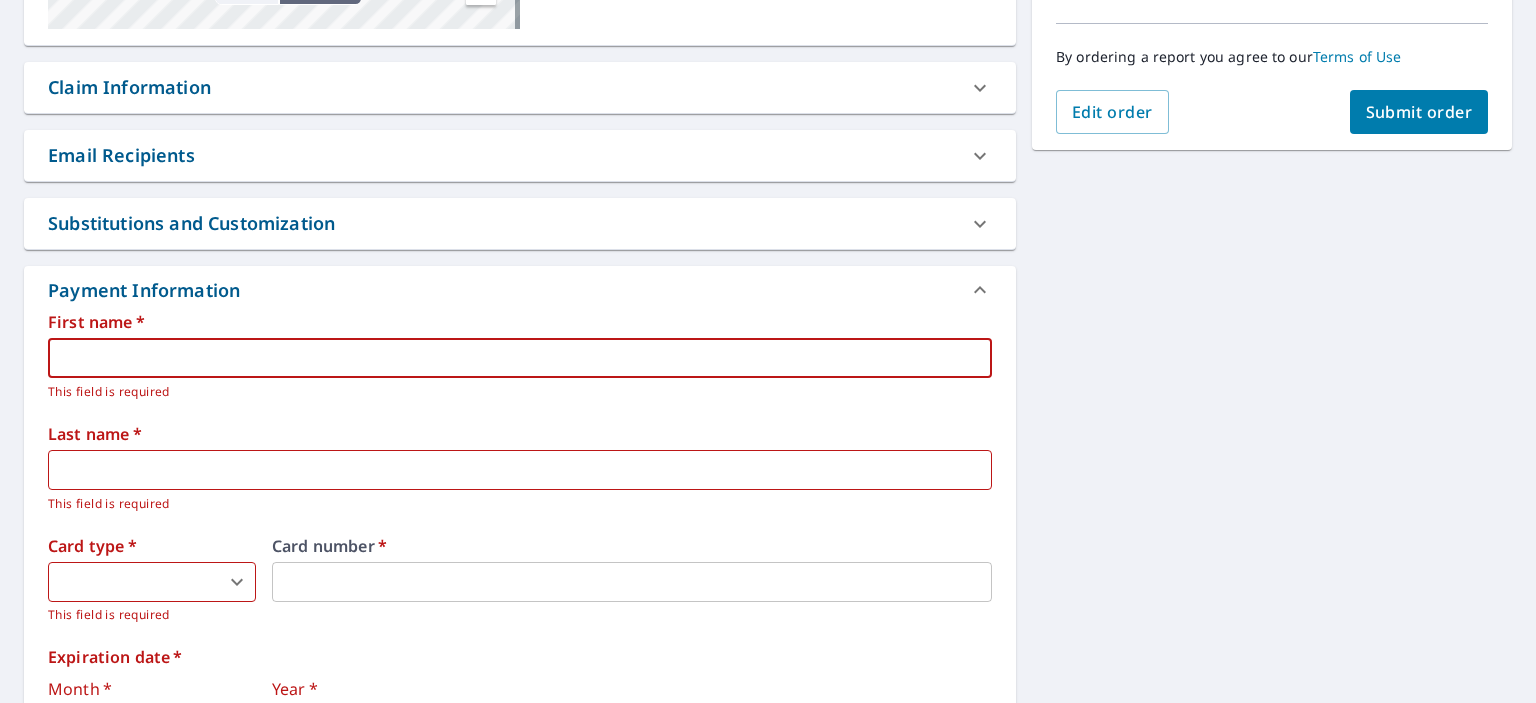 type on "Denis" 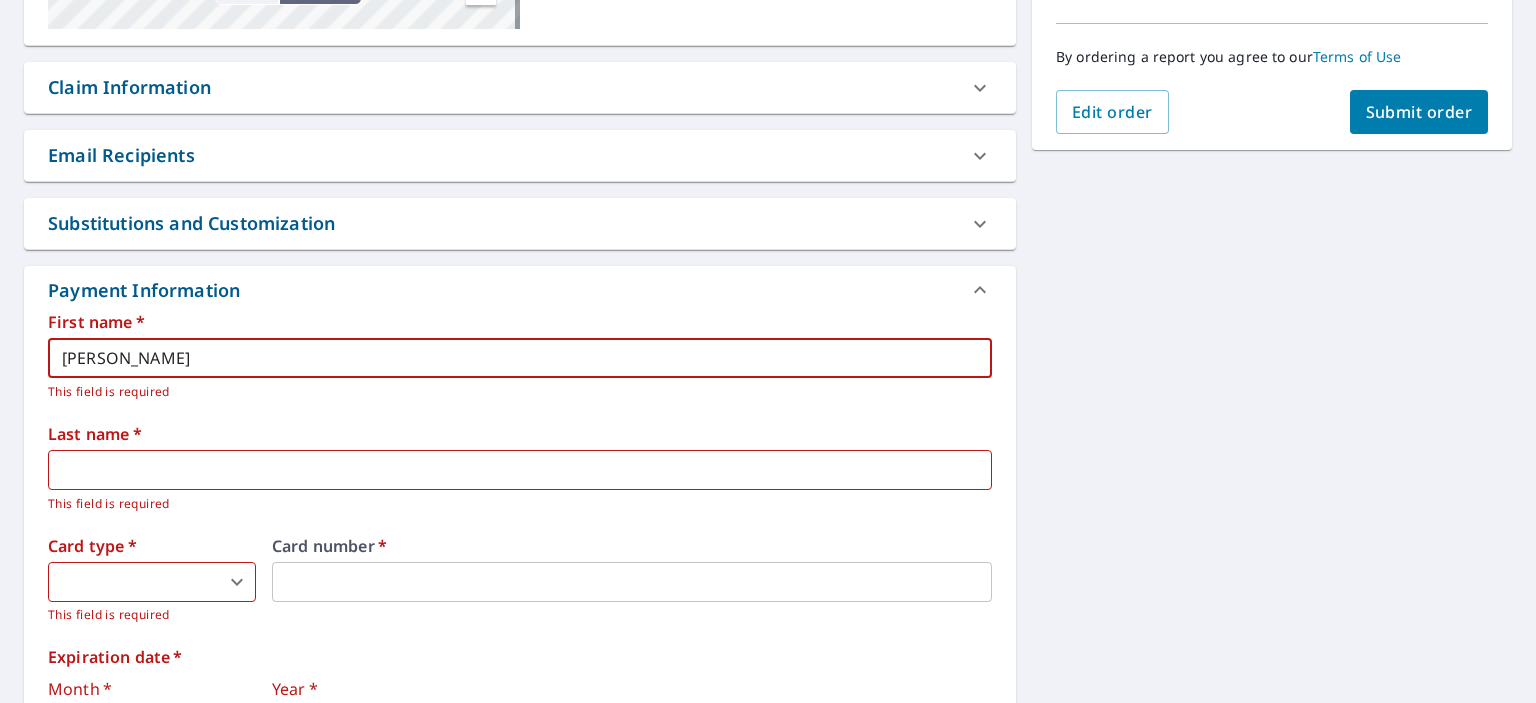 type on "Tkachuk" 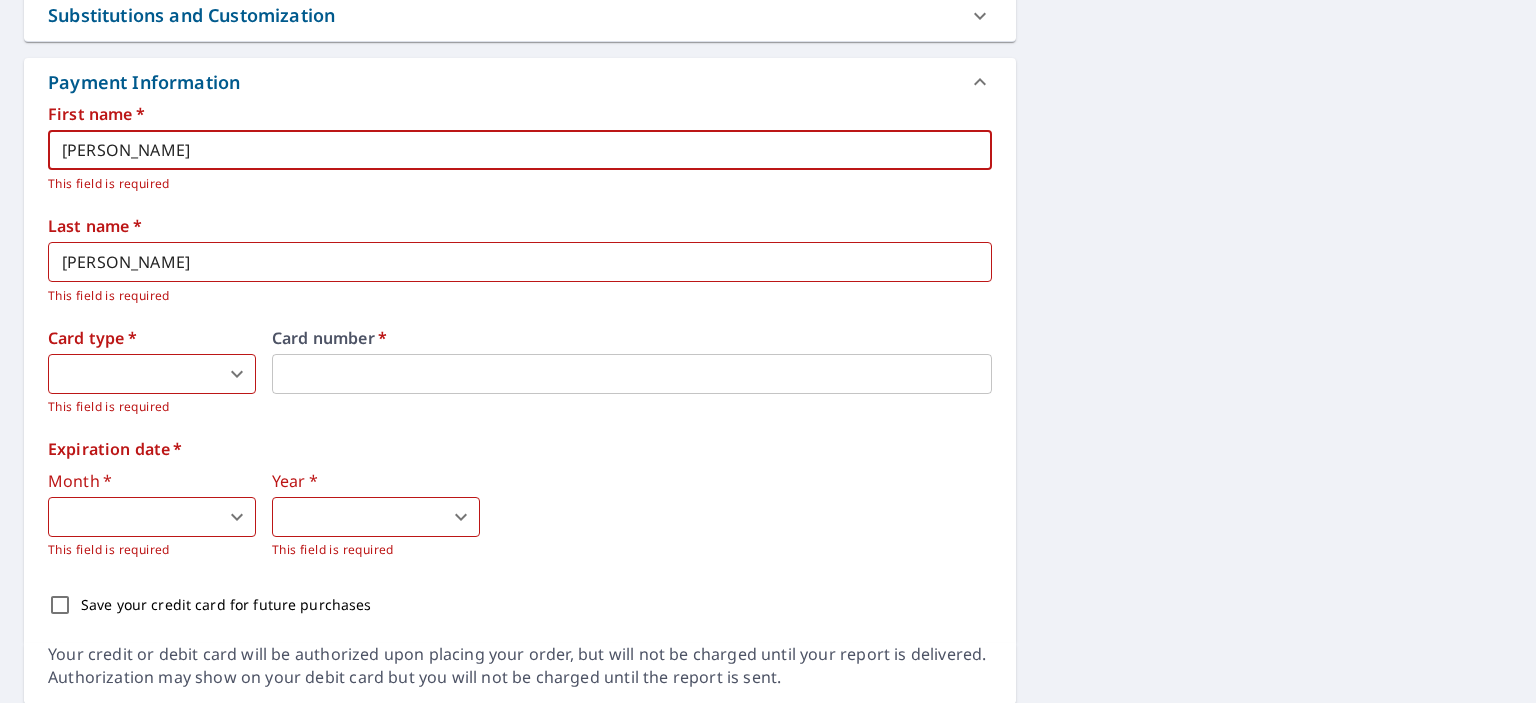 scroll, scrollTop: 699, scrollLeft: 0, axis: vertical 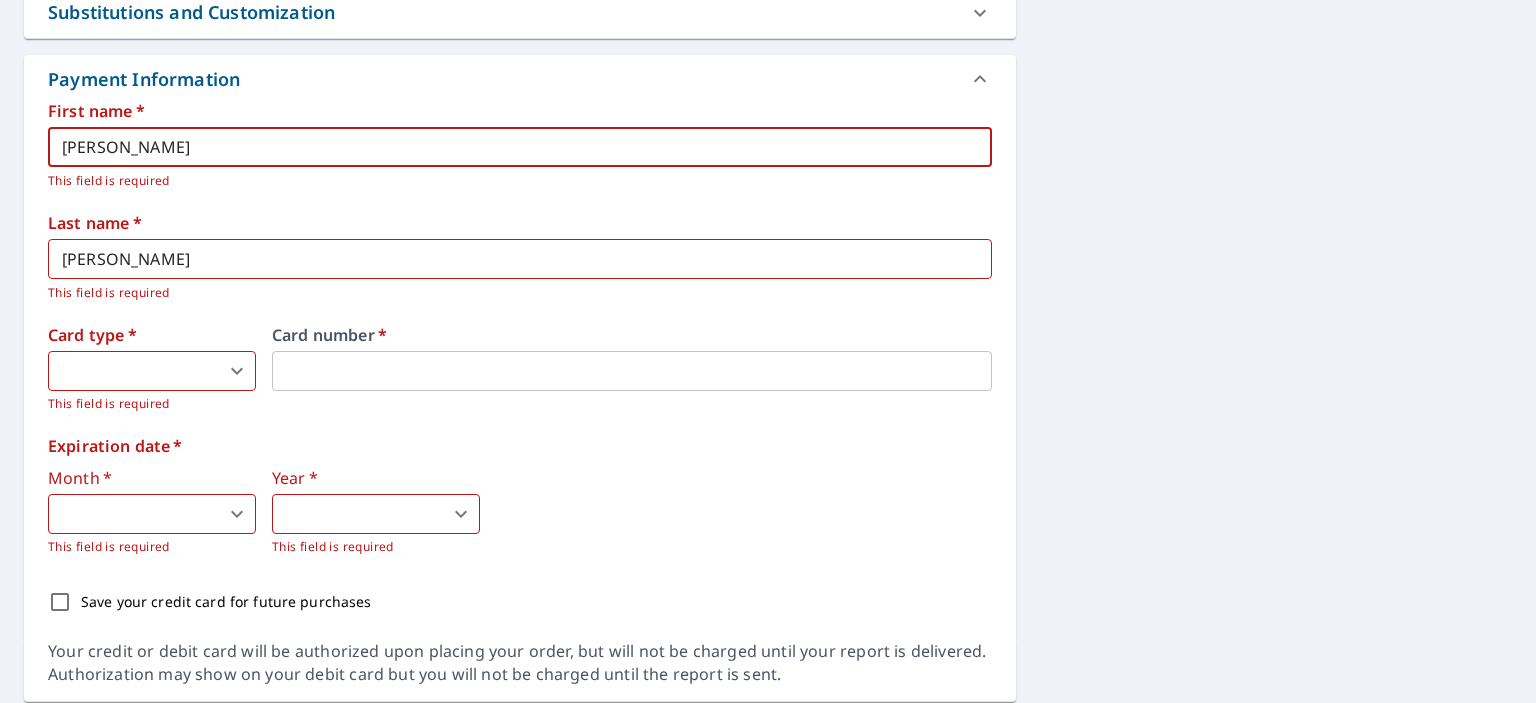 drag, startPoint x: 146, startPoint y: 158, endPoint x: 28, endPoint y: 149, distance: 118.34272 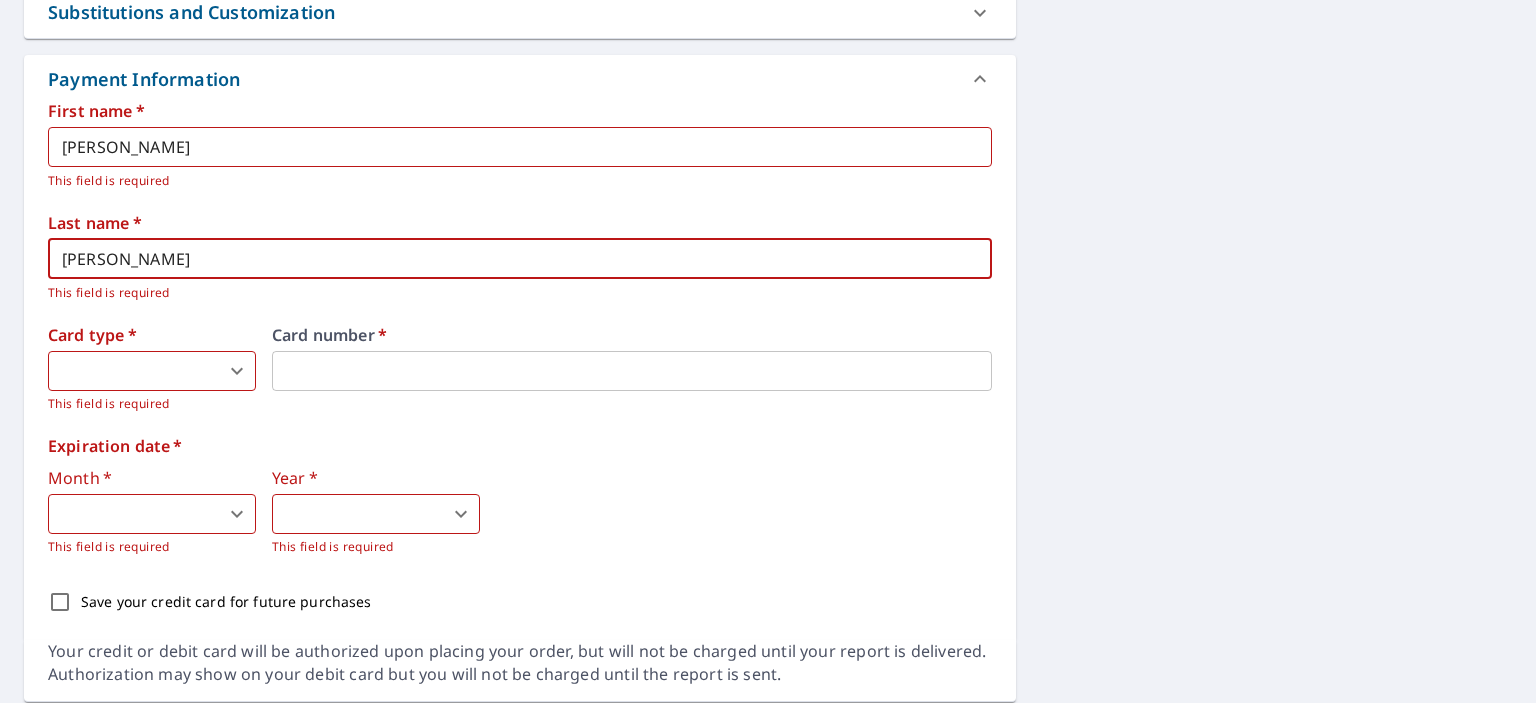 click on "Tkachuk" at bounding box center [520, 259] 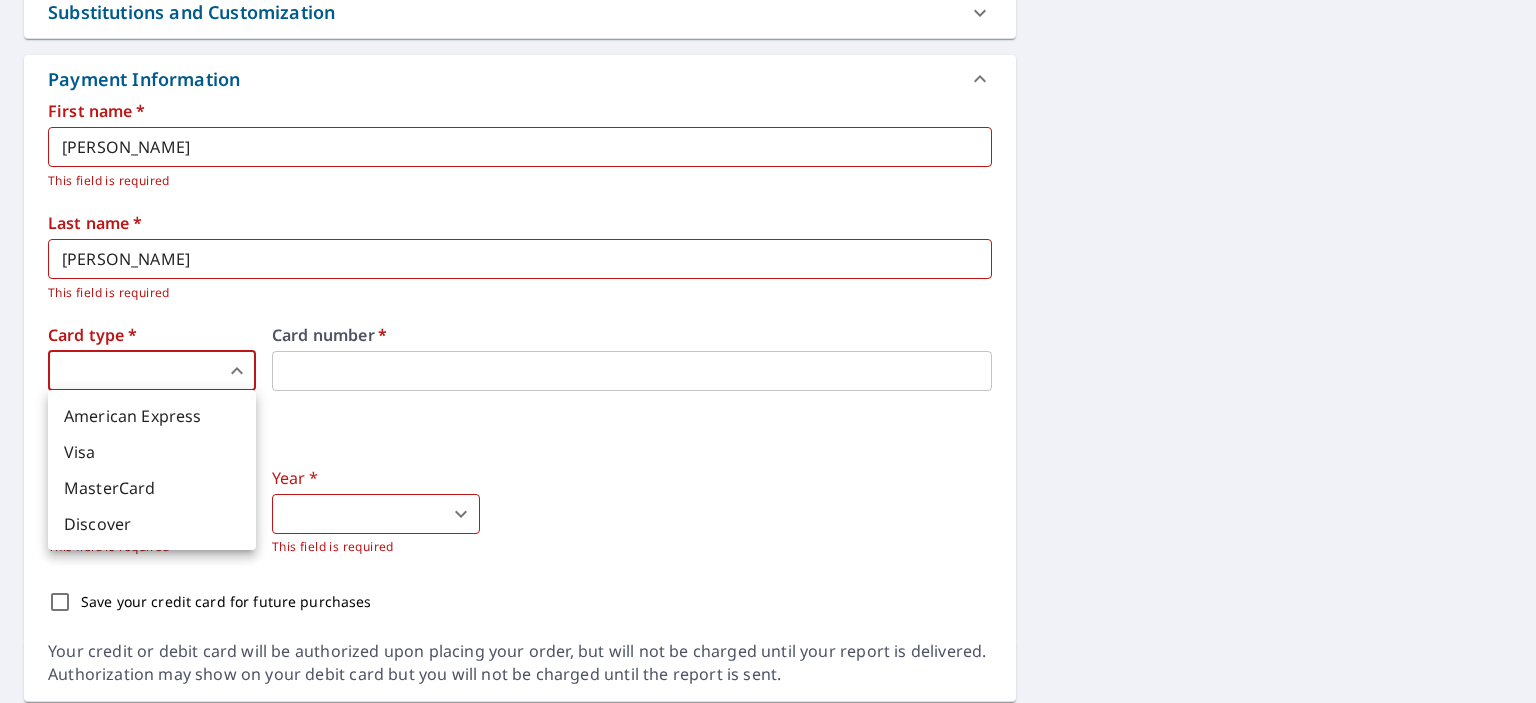 click on "MasterCard" at bounding box center (152, 488) 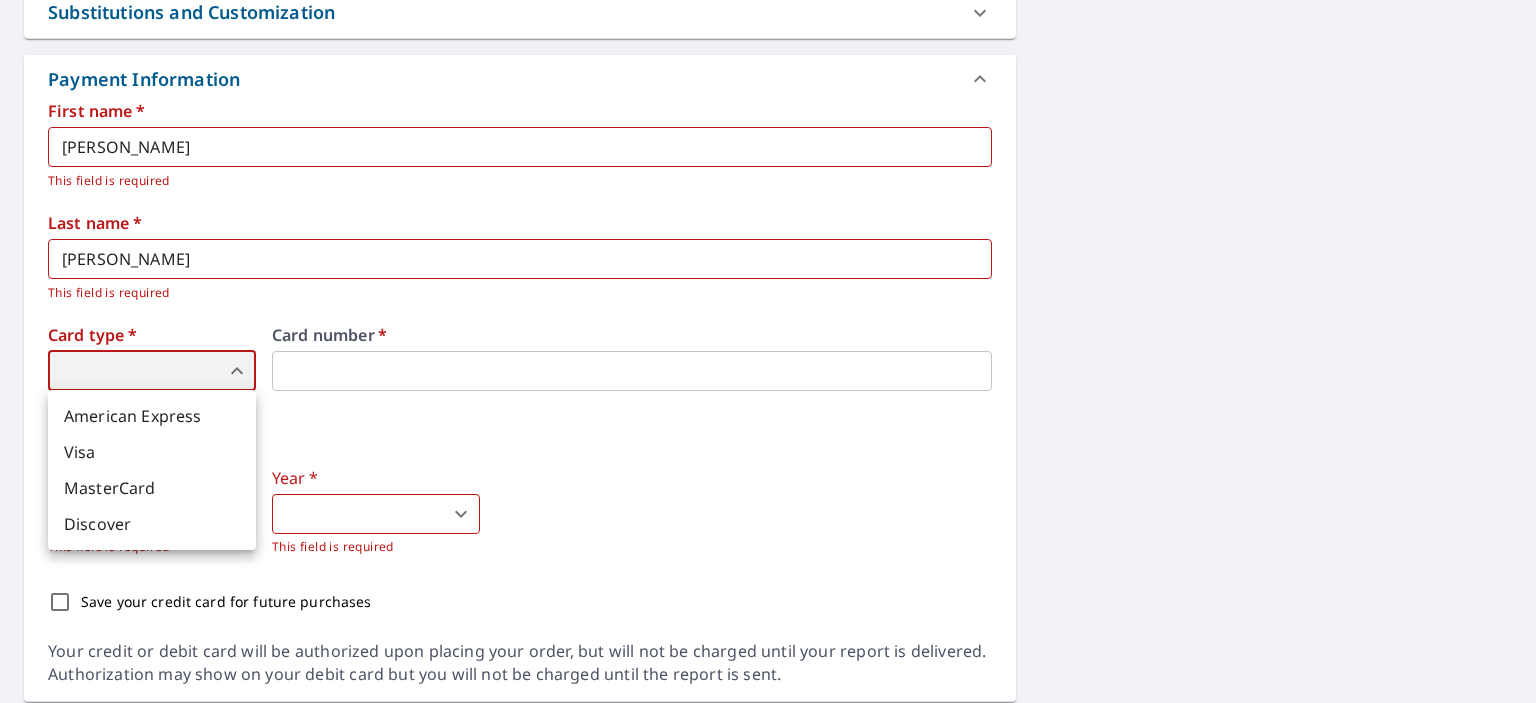 type on "3" 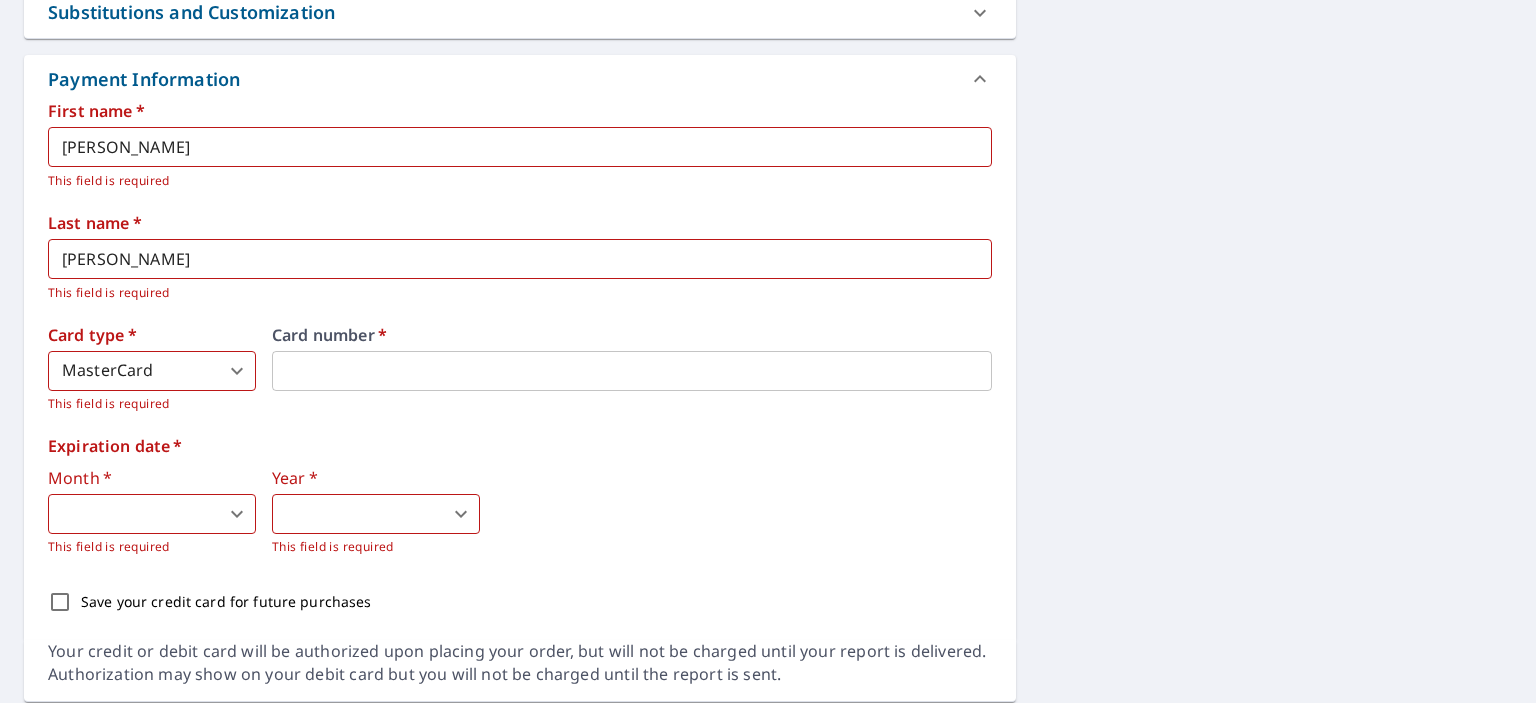 click on "DT DT
Dashboard Order History Cancel Order DT Dashboard / Finalize Order Finalize Order 316 Anne Ave Waxhaw, NC 28173 Aerial Road A standard road map Aerial A detailed look from above Labels Labels 25 feet 10 m © 2025 TomTom, © Vexcel Imaging, © 2025 Microsoft Corporation,  © OpenStreetMap Terms PROPERTY TYPE Residential BUILDING ID 316 Anne Ave, Waxhaw, NC, 28173 Changes to structures in last 4 years ( renovations, additions, etc. ) Claim Information Claim number ​ Claim information ​ PO number ​ Date of loss ​ Cat ID ​ Email Recipients Your reports will be sent to  futureflipllc@outlook.com.  Edit Contact Information. Send a copy of the report to: ​ Substitutions and Customization Roof measurement report substitutions If a Bid Perfect - Residential Report is unavailable send me a QuickSquares Report: Yes No Ask If a QuickSquares Report is unavailable send me a QuickSquares Extended Coverage Report: Yes No Ask Yes No Ask Yes No Ask Yes No Ask Additional Report Formats DXF RXF XML   *" at bounding box center (768, 351) 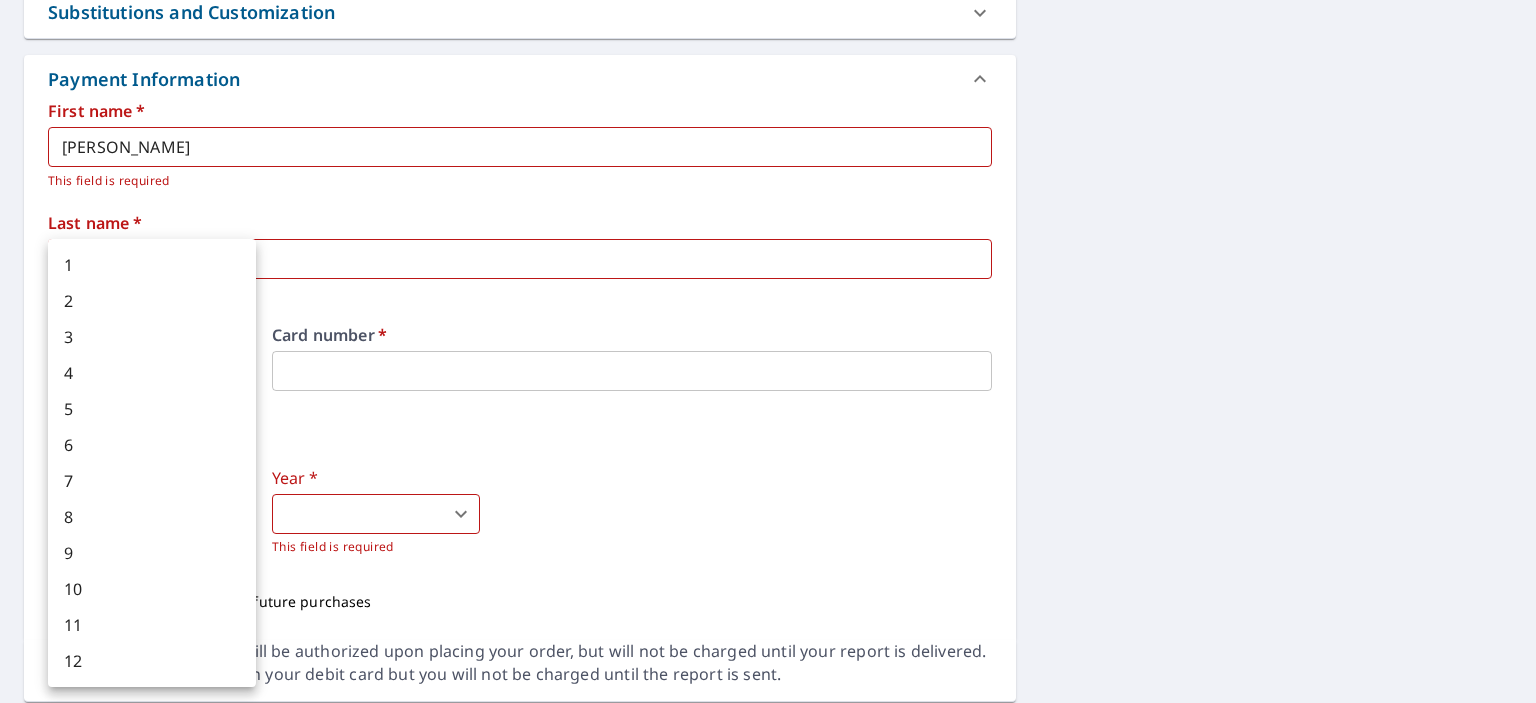 click at bounding box center [768, 351] 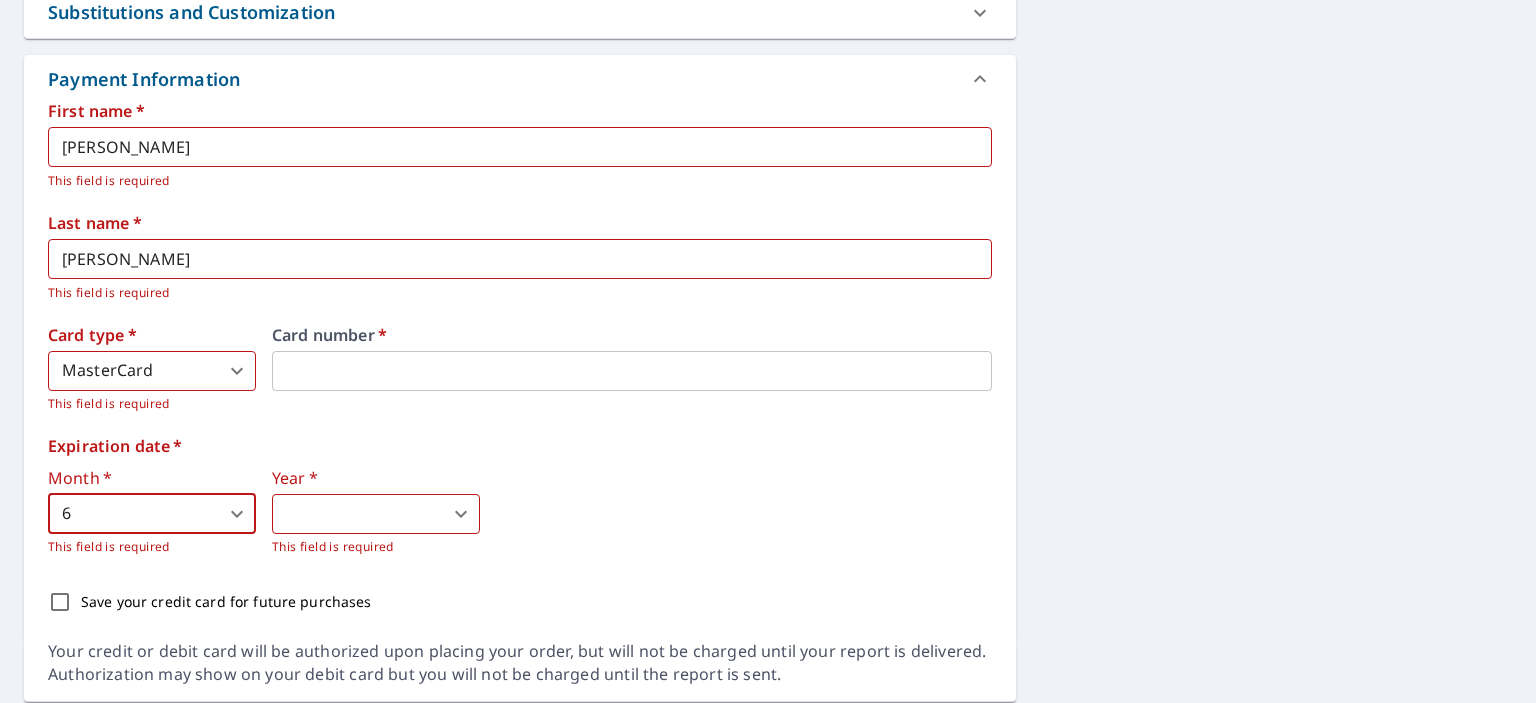 click on "DT DT
Dashboard Order History Cancel Order DT Dashboard / Finalize Order Finalize Order 316 Anne Ave Waxhaw, NC 28173 Aerial Road A standard road map Aerial A detailed look from above Labels Labels 25 feet 10 m © 2025 TomTom, © Vexcel Imaging, © 2025 Microsoft Corporation,  © OpenStreetMap Terms PROPERTY TYPE Residential BUILDING ID 316 Anne Ave, Waxhaw, NC, 28173 Changes to structures in last 4 years ( renovations, additions, etc. ) Claim Information Claim number ​ Claim information ​ PO number ​ Date of loss ​ Cat ID ​ Email Recipients Your reports will be sent to  futureflipllc@outlook.com.  Edit Contact Information. Send a copy of the report to: ​ Substitutions and Customization Roof measurement report substitutions If a Bid Perfect - Residential Report is unavailable send me a QuickSquares Report: Yes No Ask If a QuickSquares Report is unavailable send me a QuickSquares Extended Coverage Report: Yes No Ask Yes No Ask Yes No Ask Yes No Ask Additional Report Formats DXF RXF XML   *" at bounding box center [768, 351] 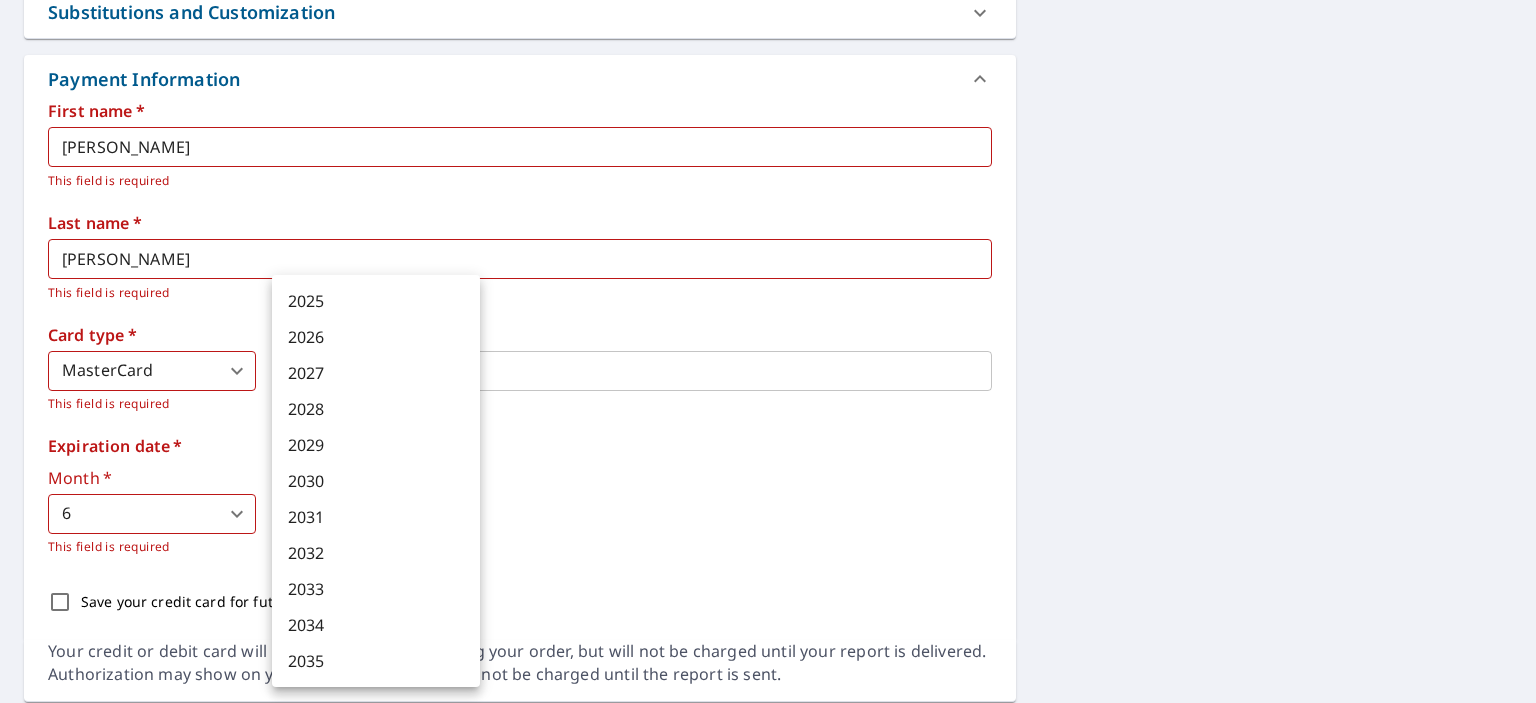 click on "2029" at bounding box center (376, 445) 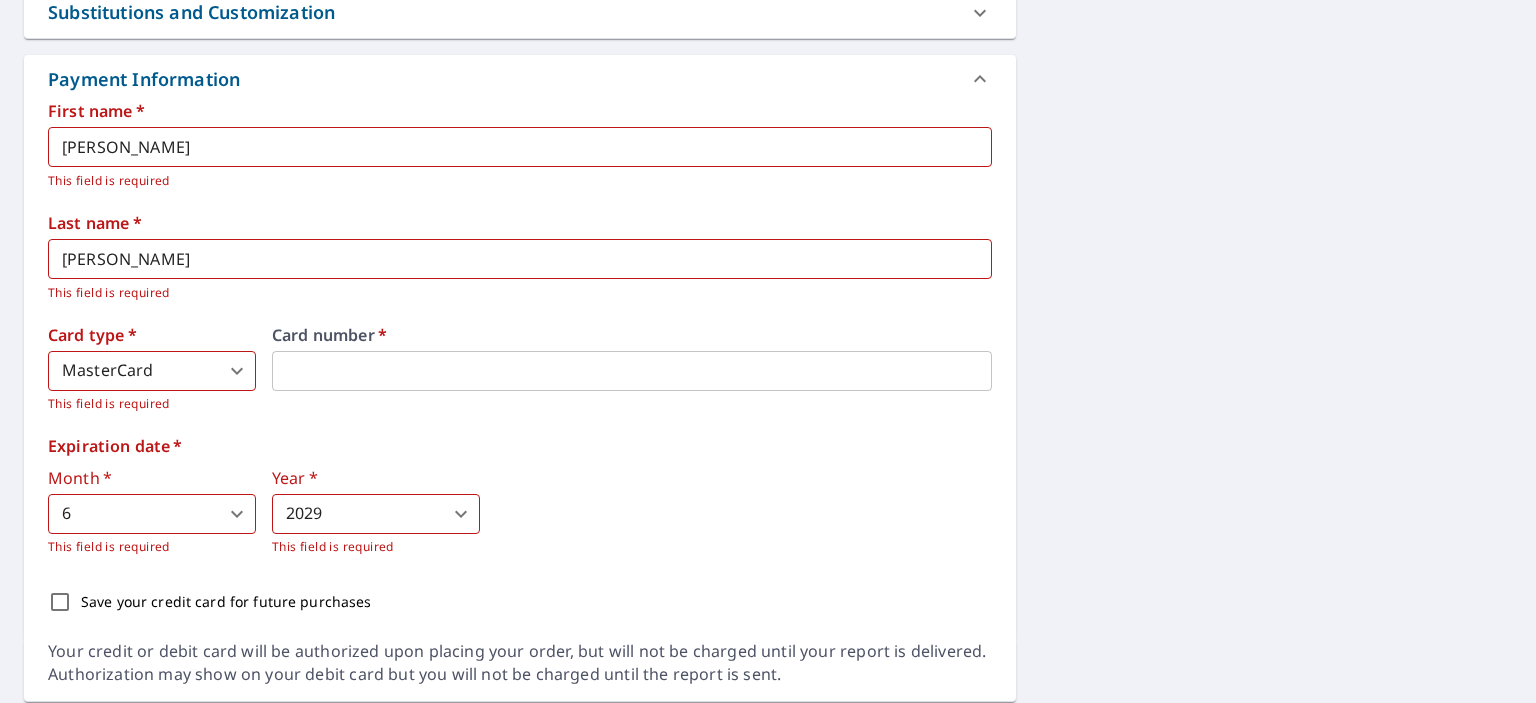 click on "Month   * 6 6 ​ This field is required Year   * 2029 2029 ​ This field is required" at bounding box center (520, 513) 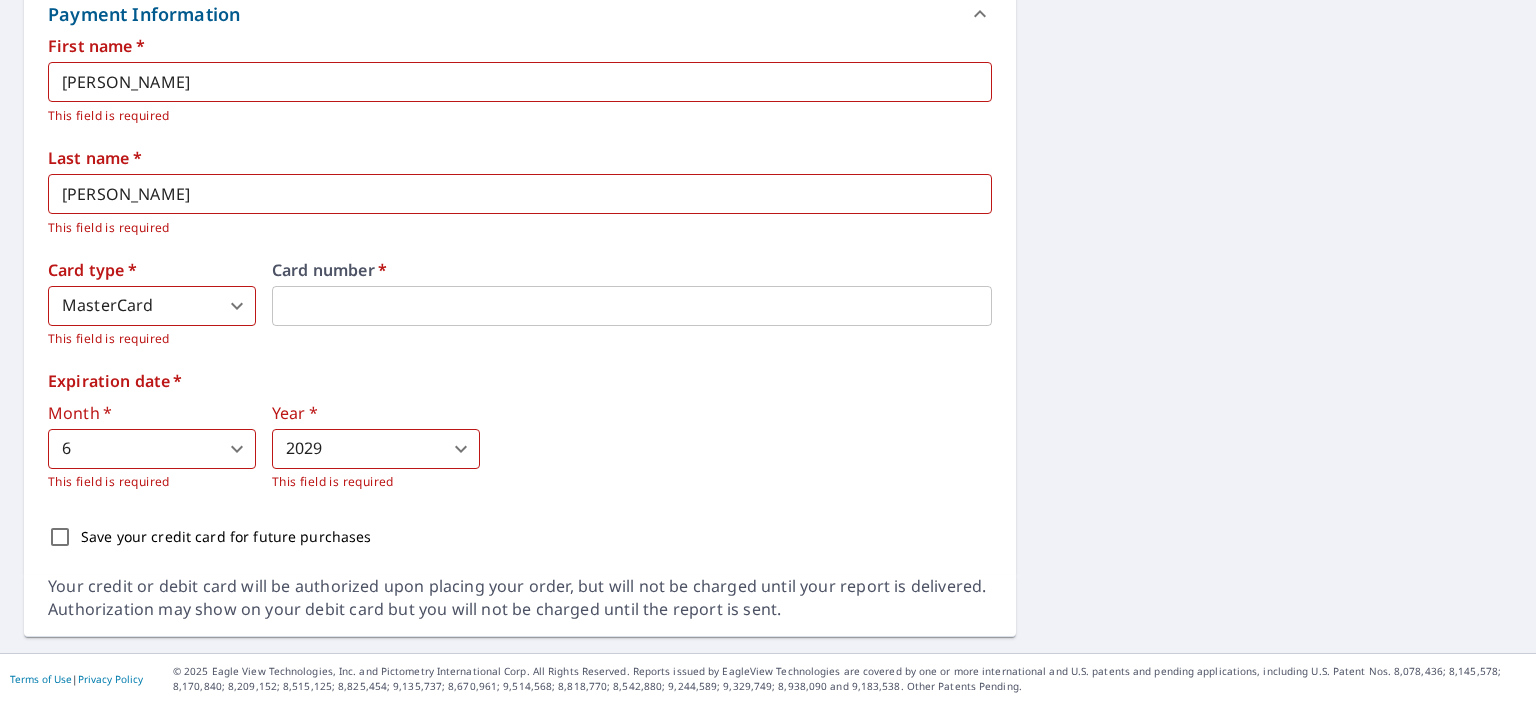 click on "Save your credit card for future purchases" at bounding box center (226, 536) 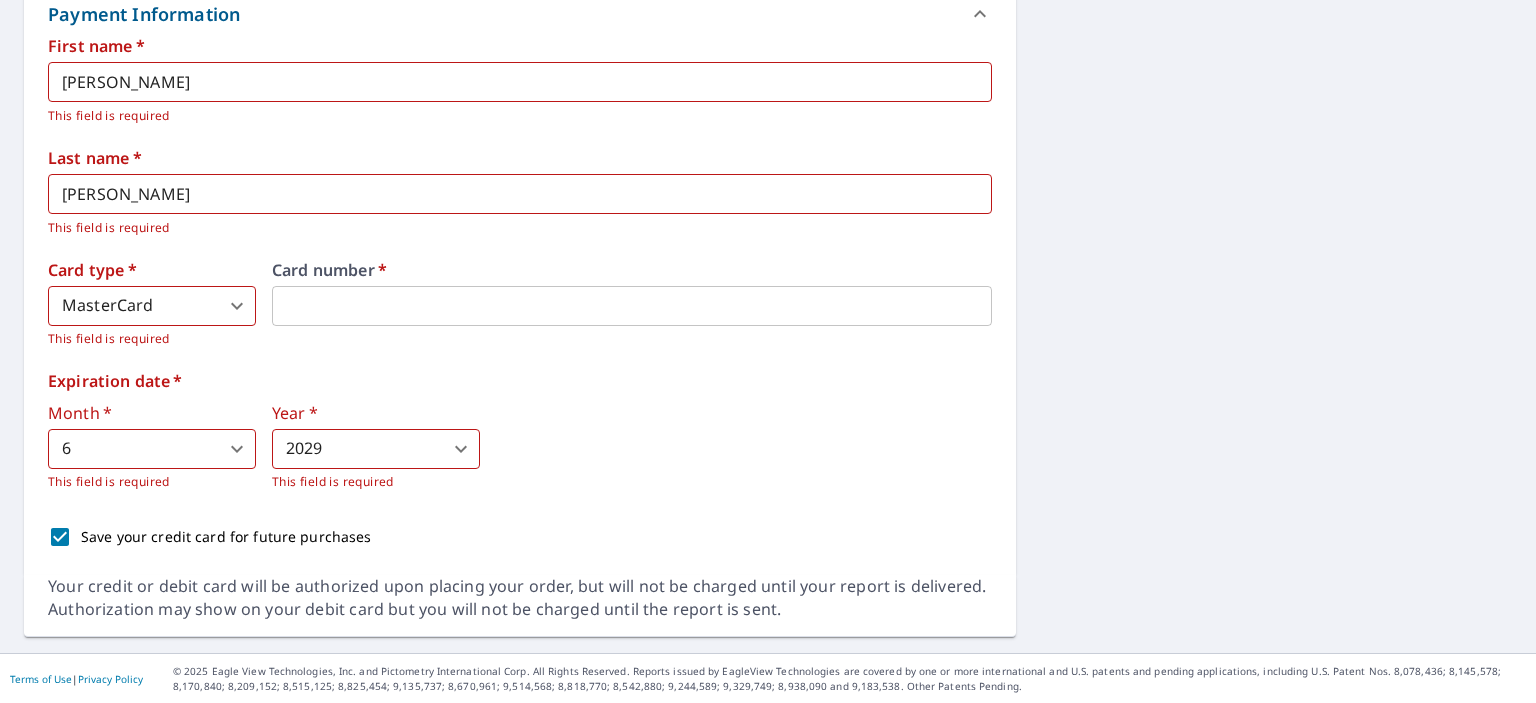click on "Month   * 6 6 ​ This field is required Year   * 2029 2029 ​ This field is required" at bounding box center (520, 448) 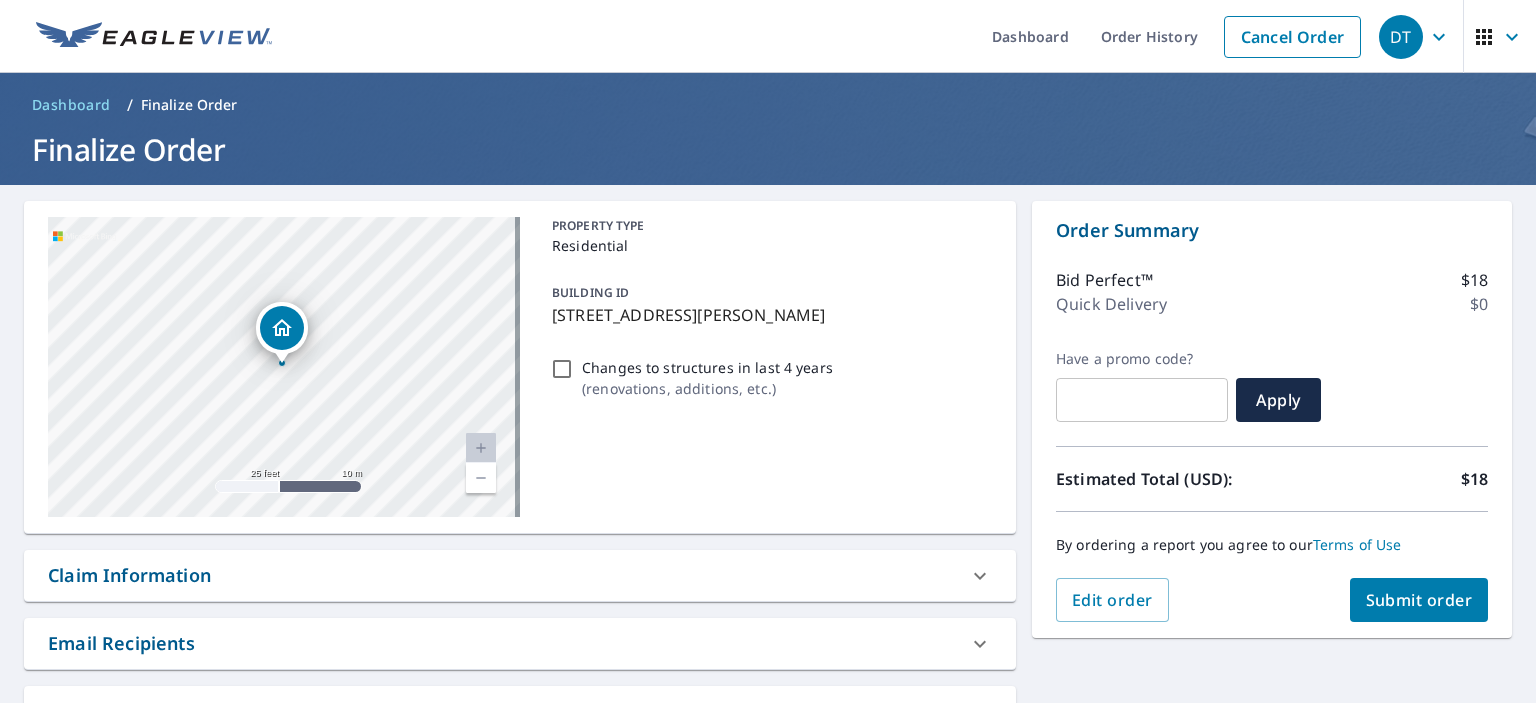 scroll, scrollTop: 75, scrollLeft: 0, axis: vertical 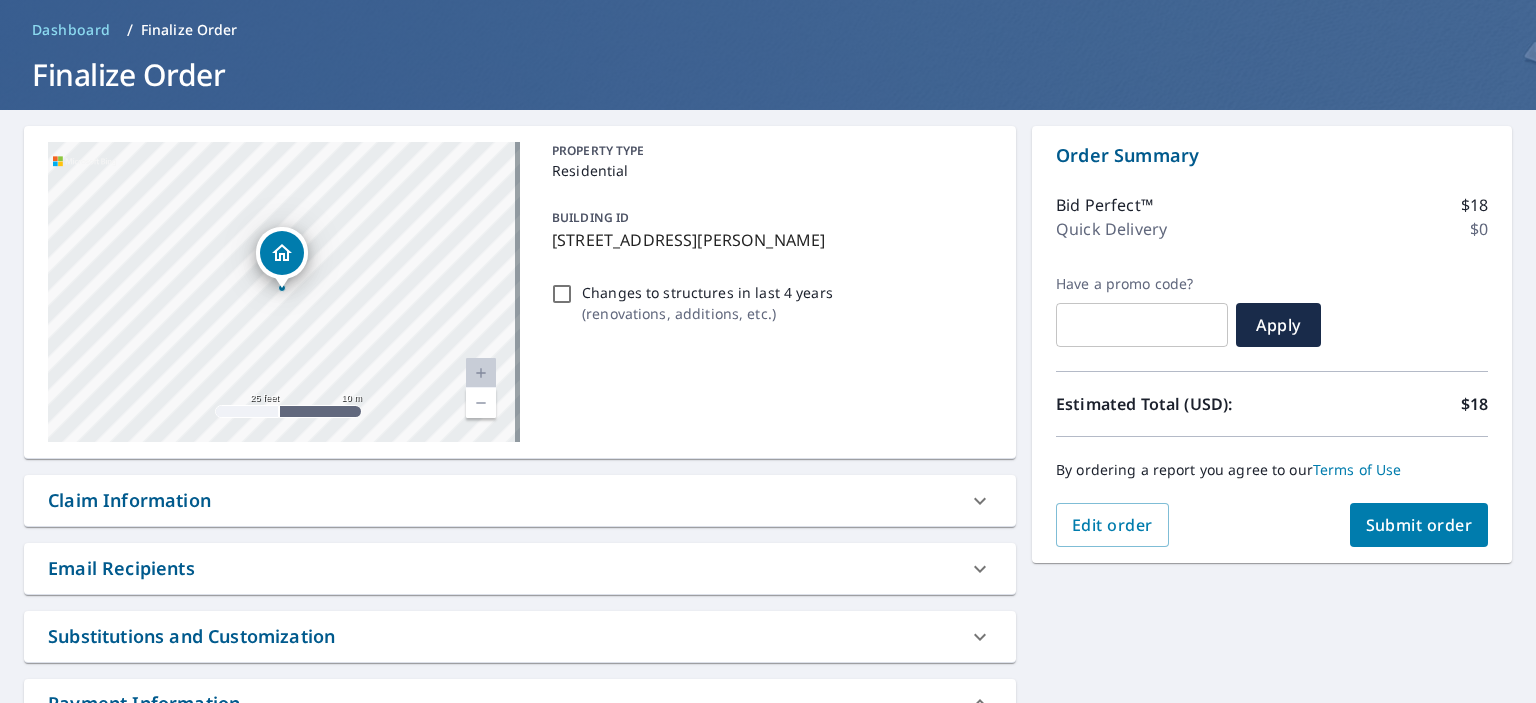 click on "Submit order" at bounding box center (1419, 525) 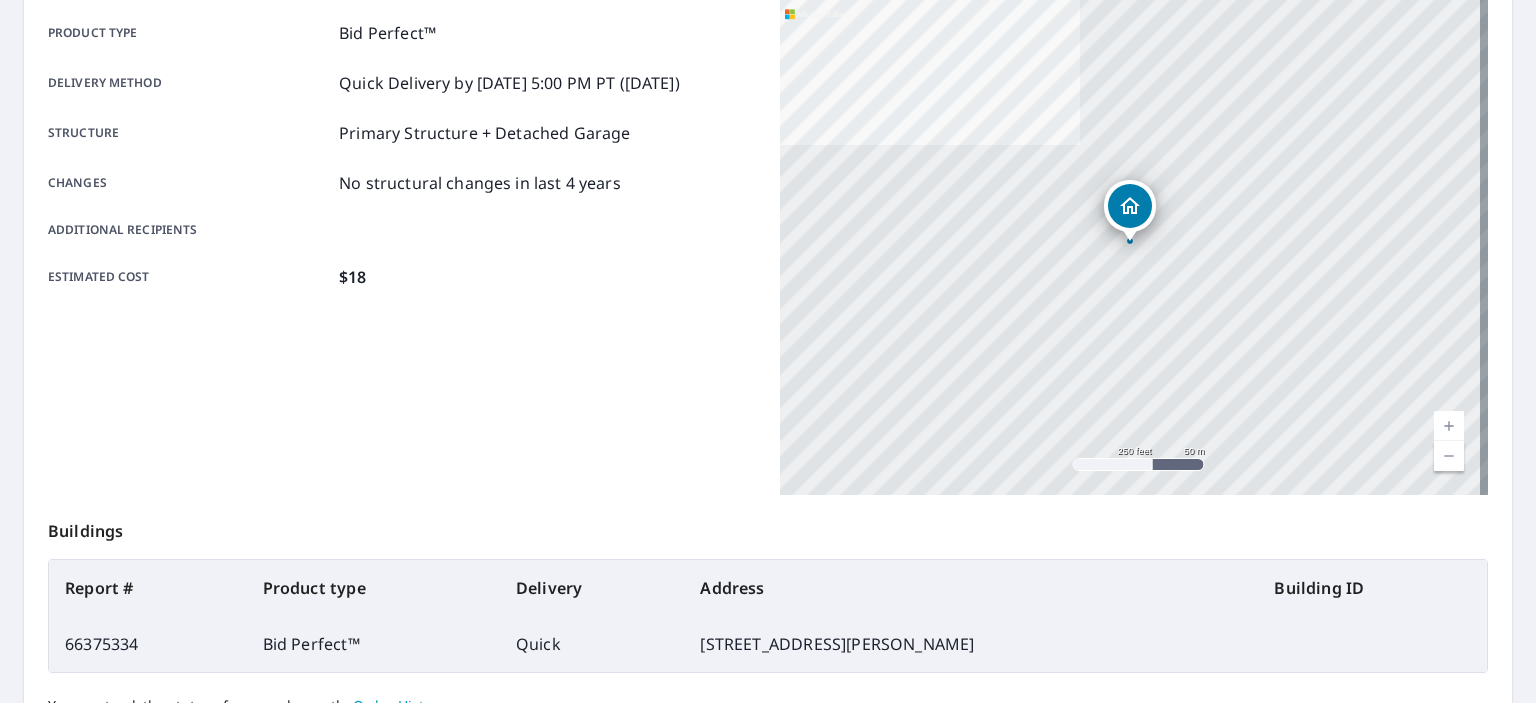 scroll, scrollTop: 288, scrollLeft: 0, axis: vertical 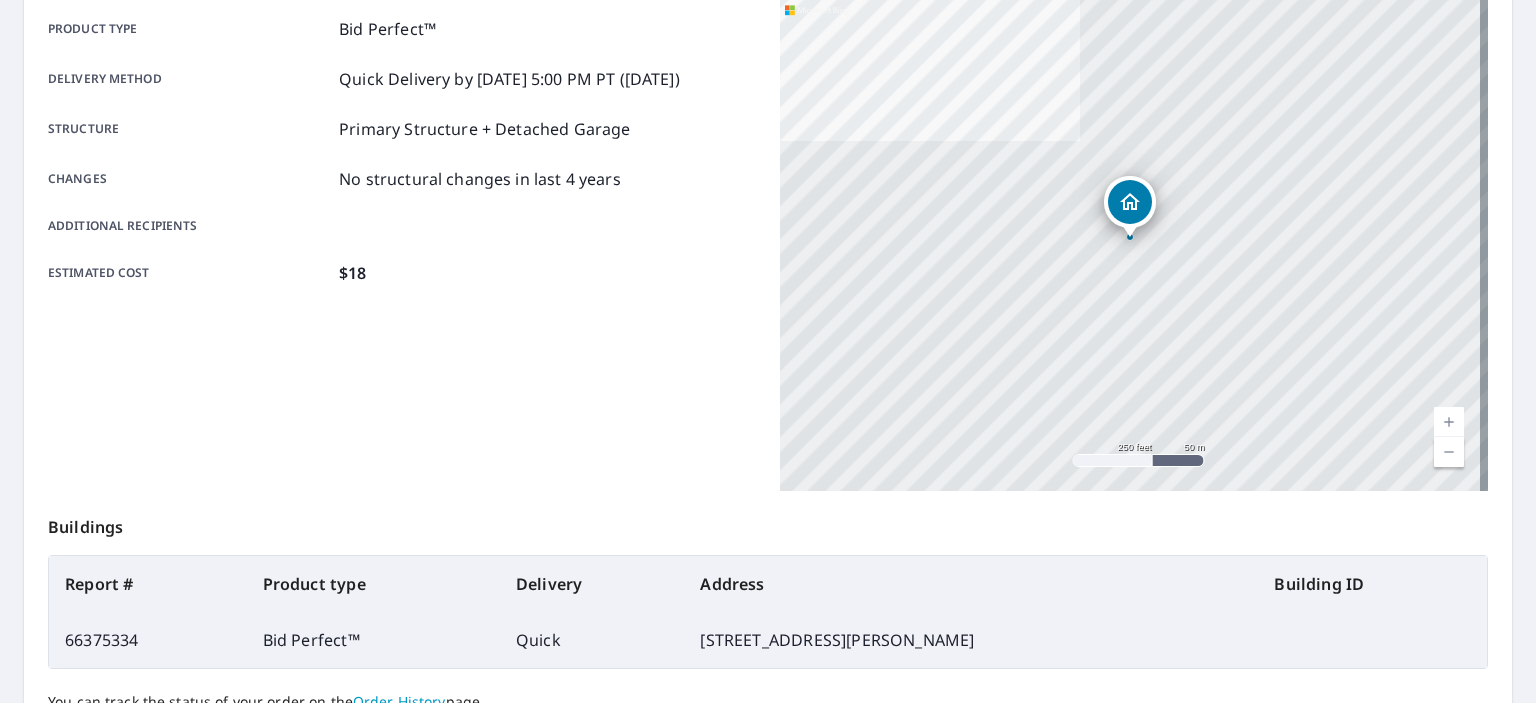 click on "Buildings" at bounding box center [768, 523] 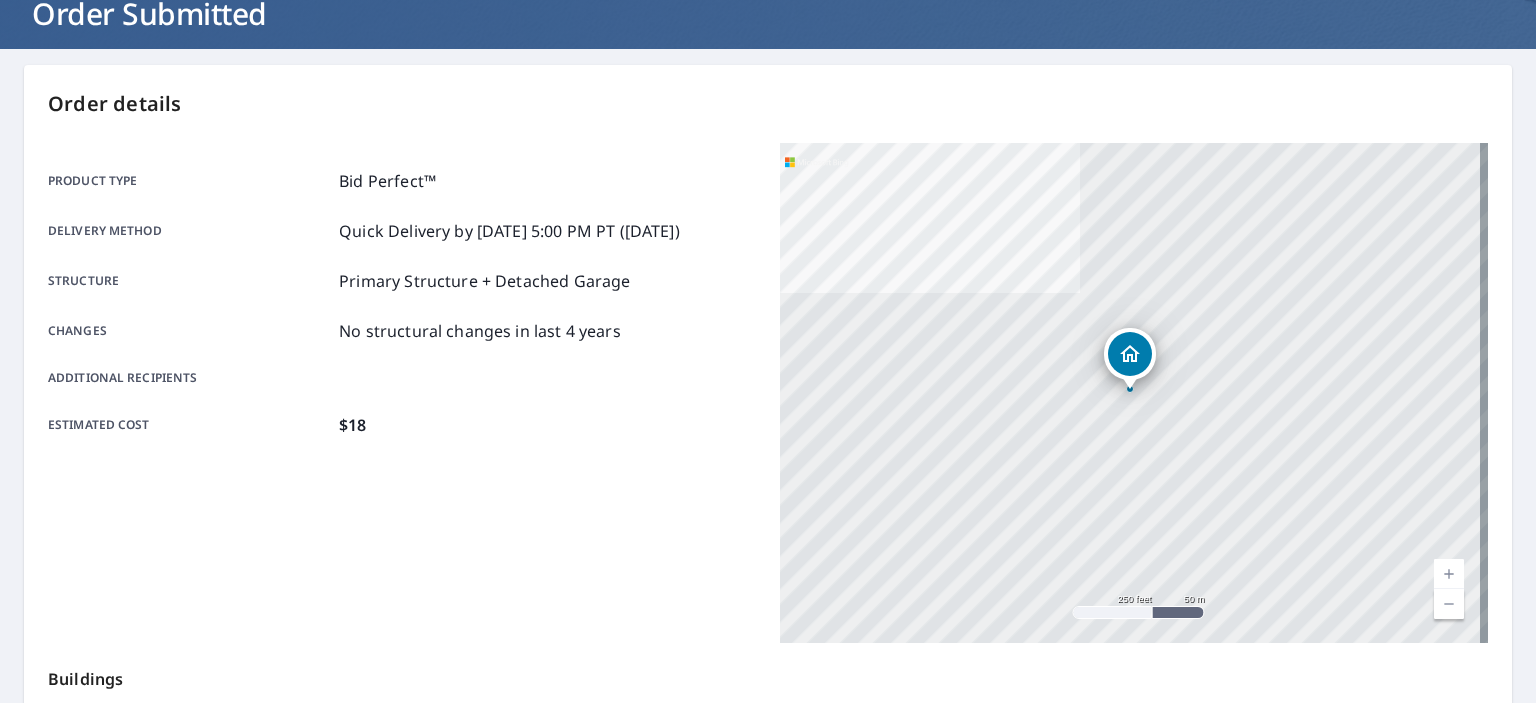 scroll, scrollTop: 0, scrollLeft: 0, axis: both 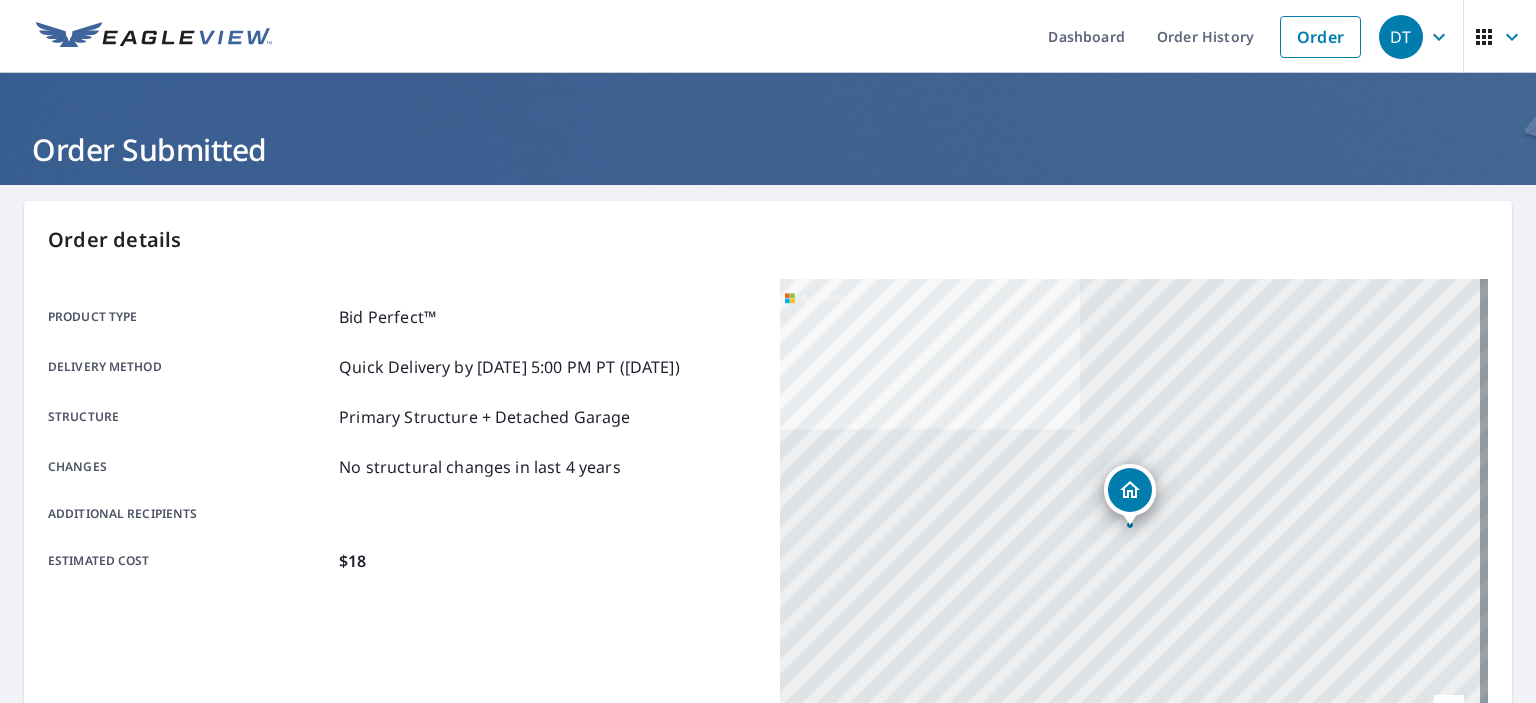 click on "Order details Product type Bid Perfect™ Delivery method Quick Delivery by 7/12/2025 5:00 PM PT (Saturday) Structure Primary Structure + Detached Garage Changes No structural changes in last 4 years Additional recipients Estimated cost $18 316 Anne Ave Waxhaw, NC 28173 Aerial Road A standard road map Aerial A detailed look from above Labels Labels 250 feet 50 m © 2025 TomTom, © Vexcel Imaging, © 2025 Microsoft Corporation,  © OpenStreetMap Terms Buildings Report # Product type Delivery Address Building ID 66375334 Bid Perfect™ Quick 316 Anne Ave, Waxhaw NC 28173 You can track the status of your order on the  Order History  page. You can update and set your order preferences on the  Order Preferences  page. Print this page Cancel order Place another order" at bounding box center (768, 655) 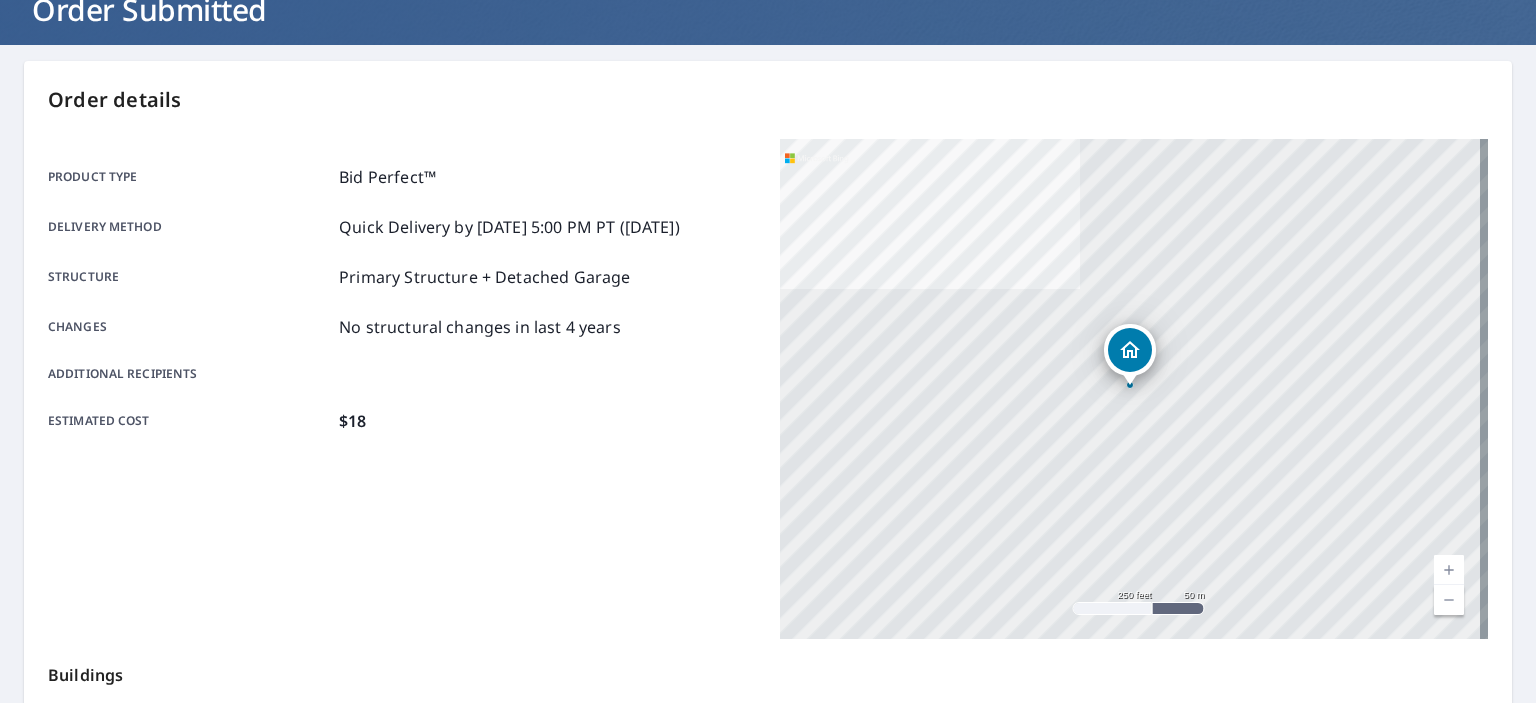 click on "Product type Bid Perfect™ Delivery method Quick Delivery by 7/12/2025 5:00 PM PT (Saturday) Structure Primary Structure + Detached Garage Changes No structural changes in last 4 years Additional recipients Estimated cost $18" at bounding box center (402, 389) 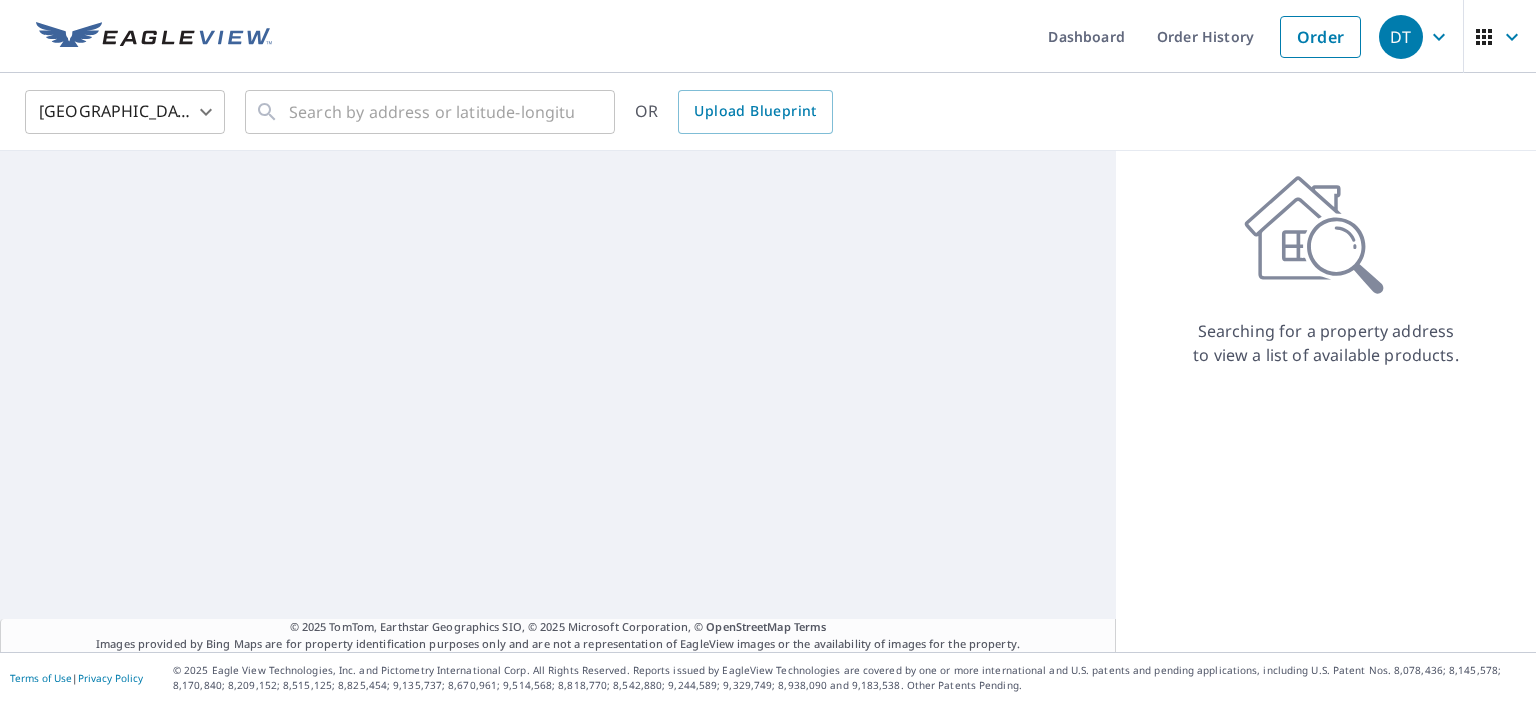 scroll, scrollTop: 0, scrollLeft: 0, axis: both 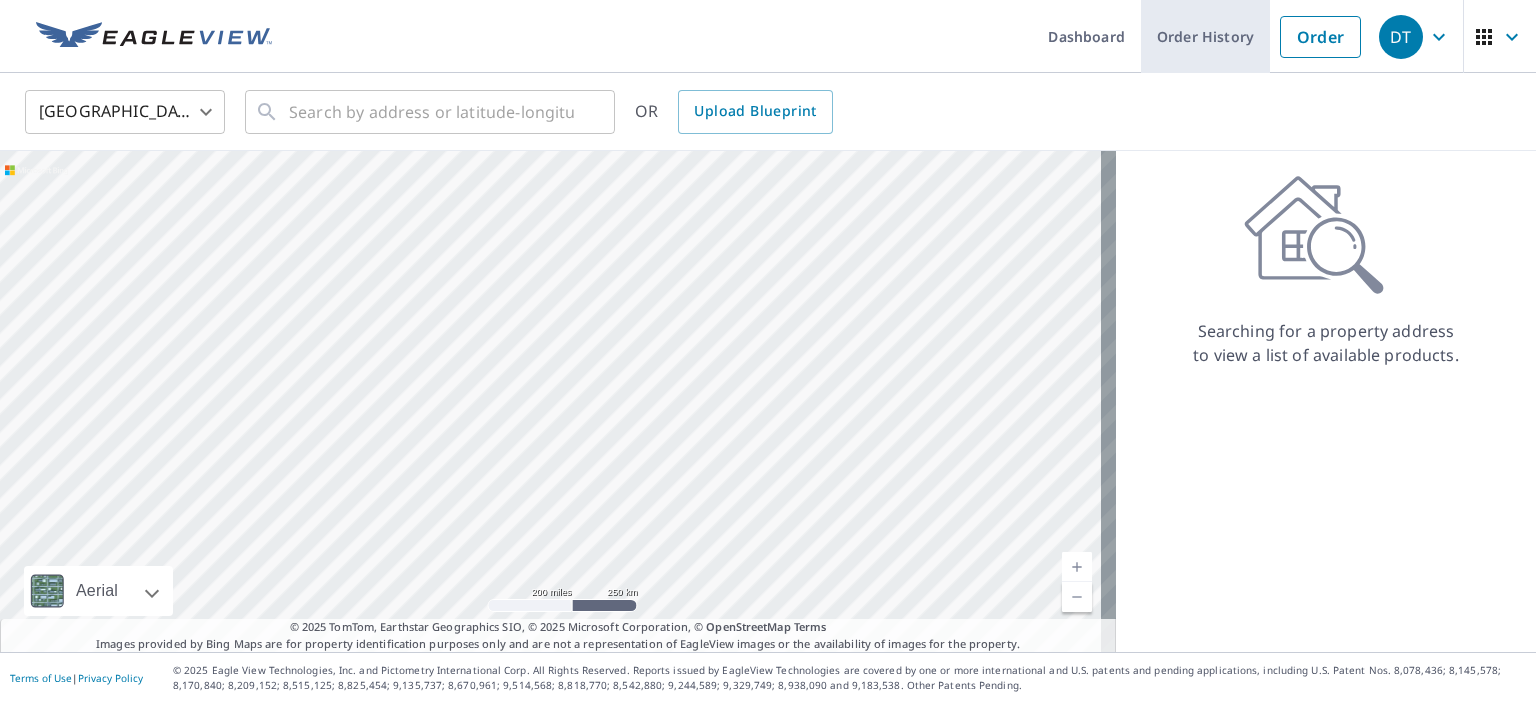 click on "Order History" at bounding box center [1205, 36] 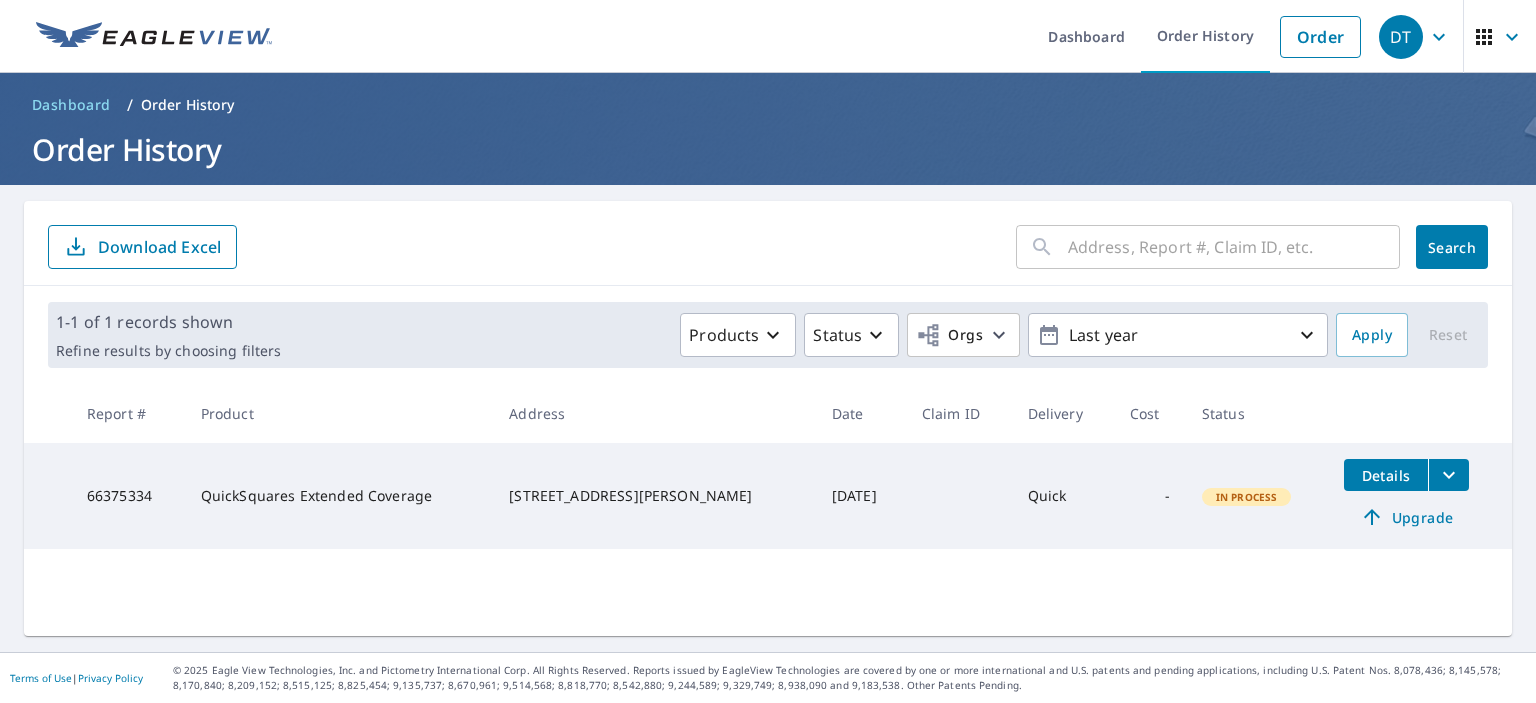 click on "Details" at bounding box center (1386, 475) 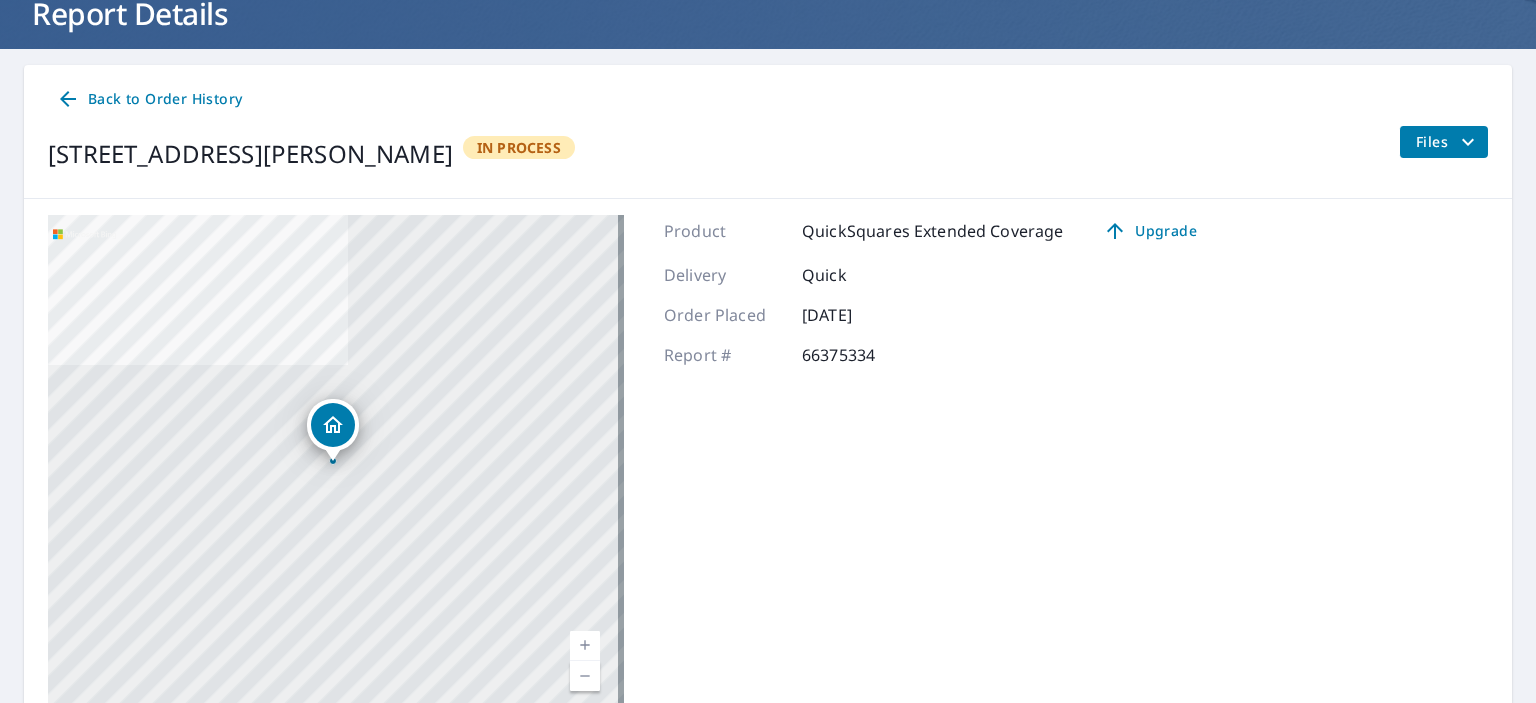 scroll, scrollTop: 134, scrollLeft: 0, axis: vertical 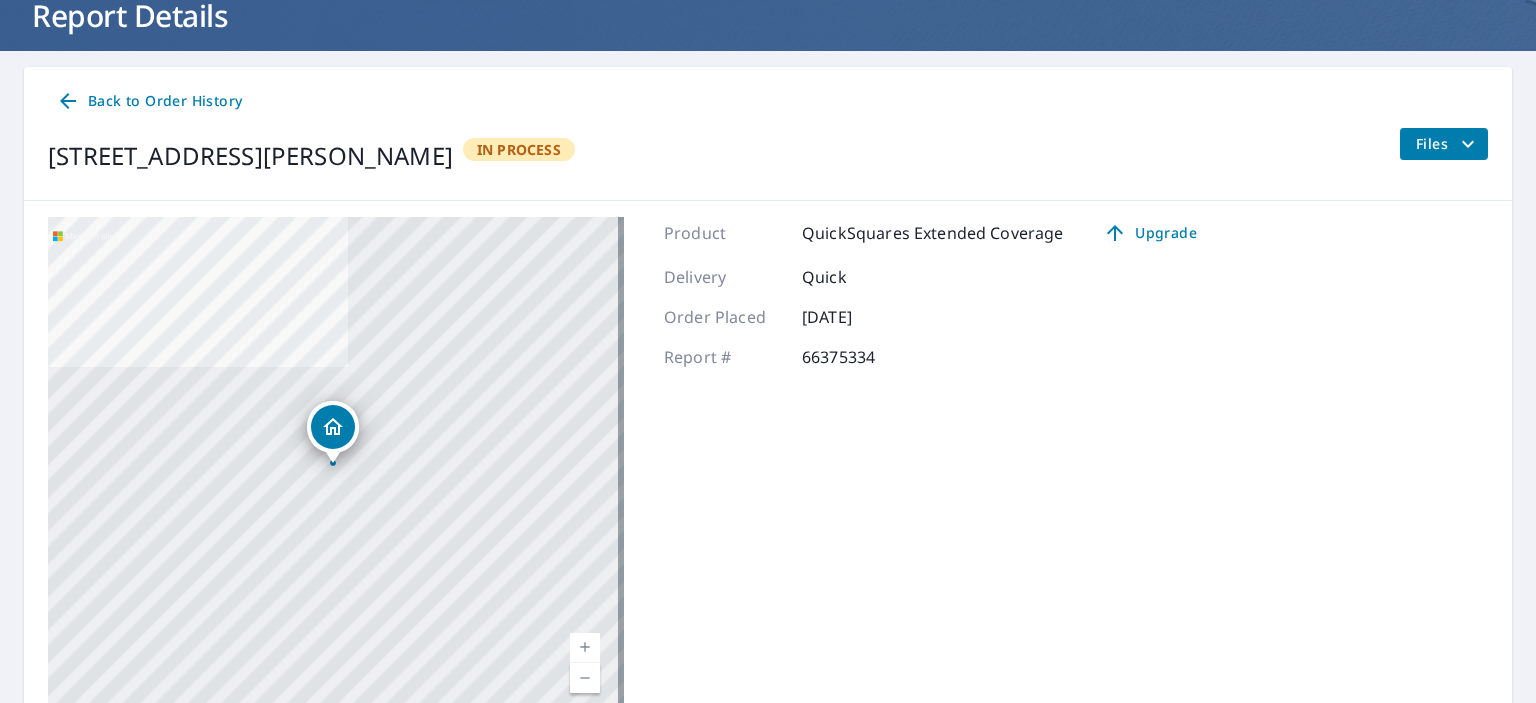 click on "In Process" at bounding box center (519, 149) 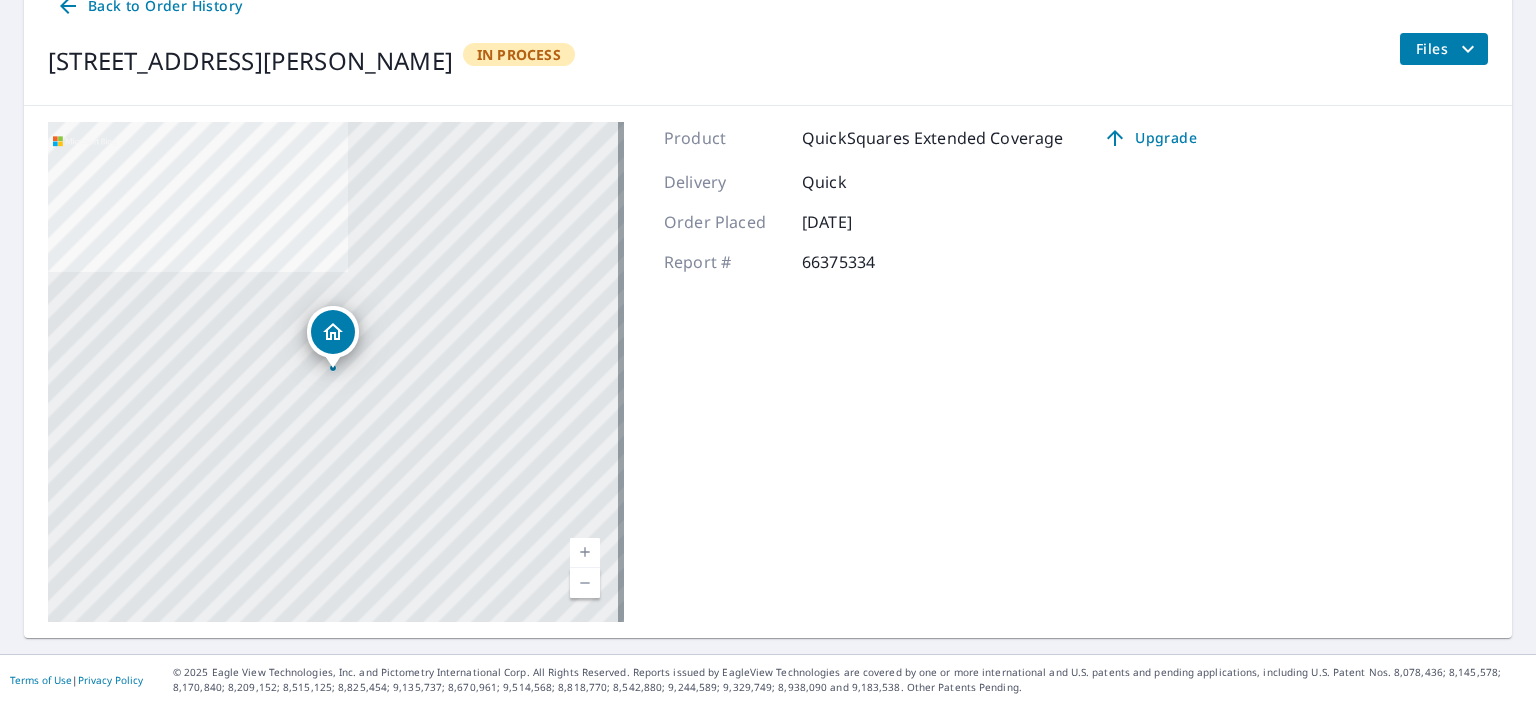 click on "Product QuickSquares Extended Coverage Upgrade Delivery Quick Order Placed Jul 12, 2025 Report # 66375334" at bounding box center [938, 372] 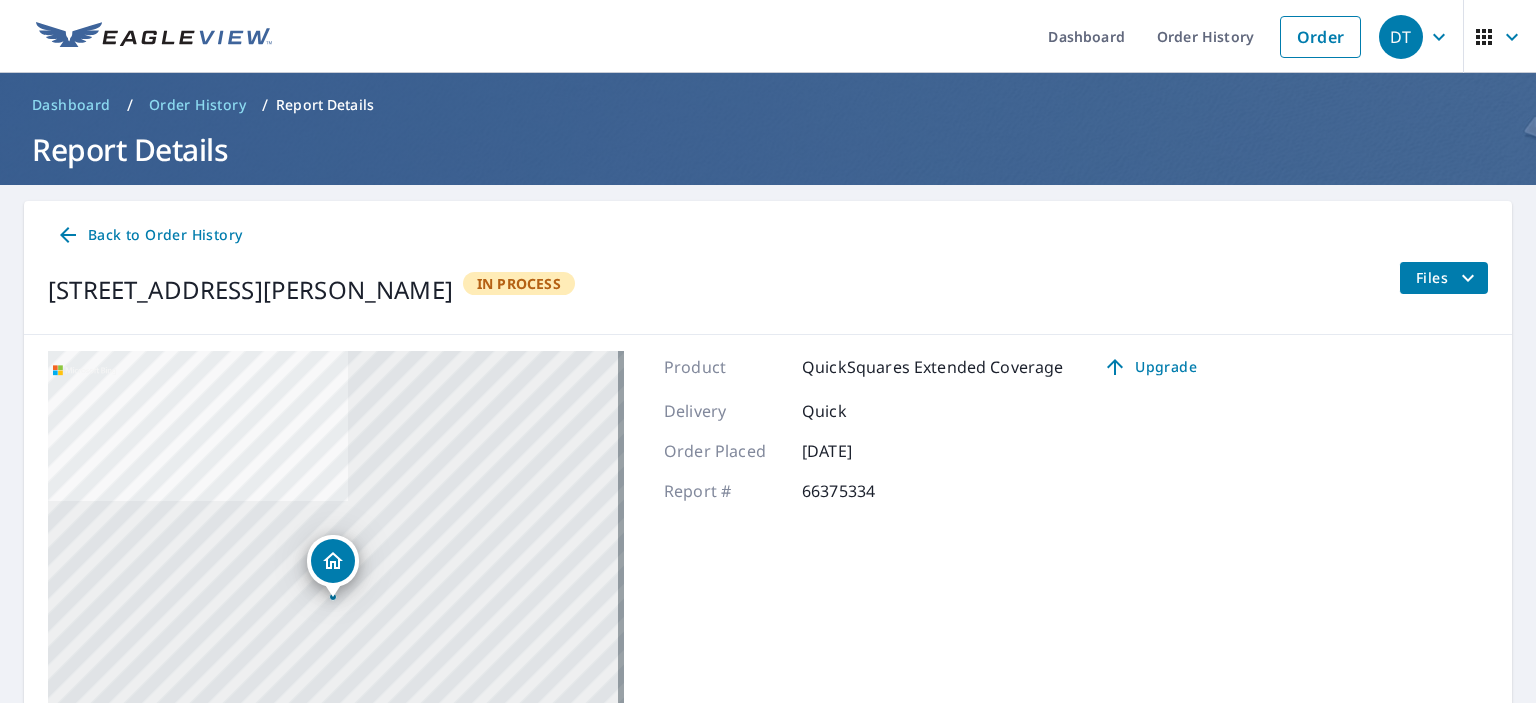 click 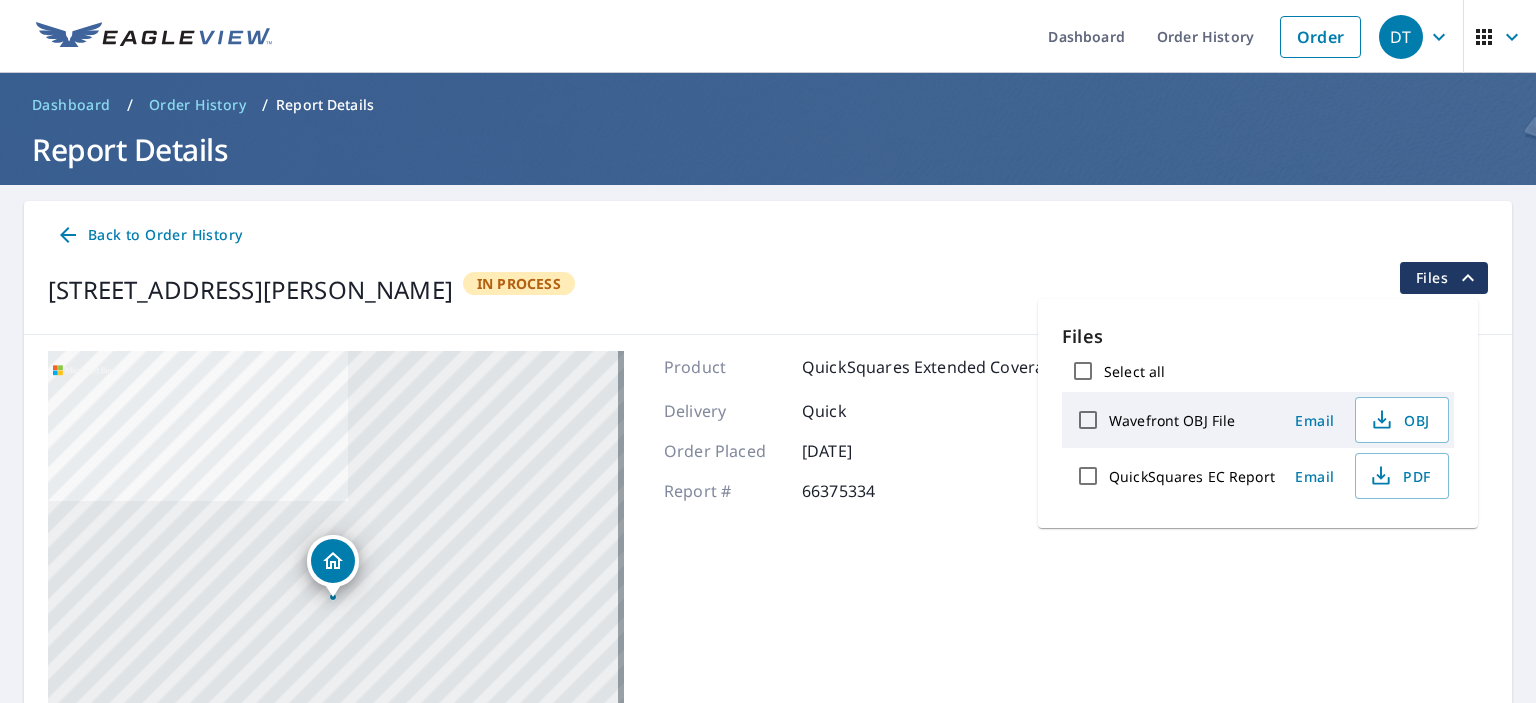 click on "Back to Order History" at bounding box center (768, 235) 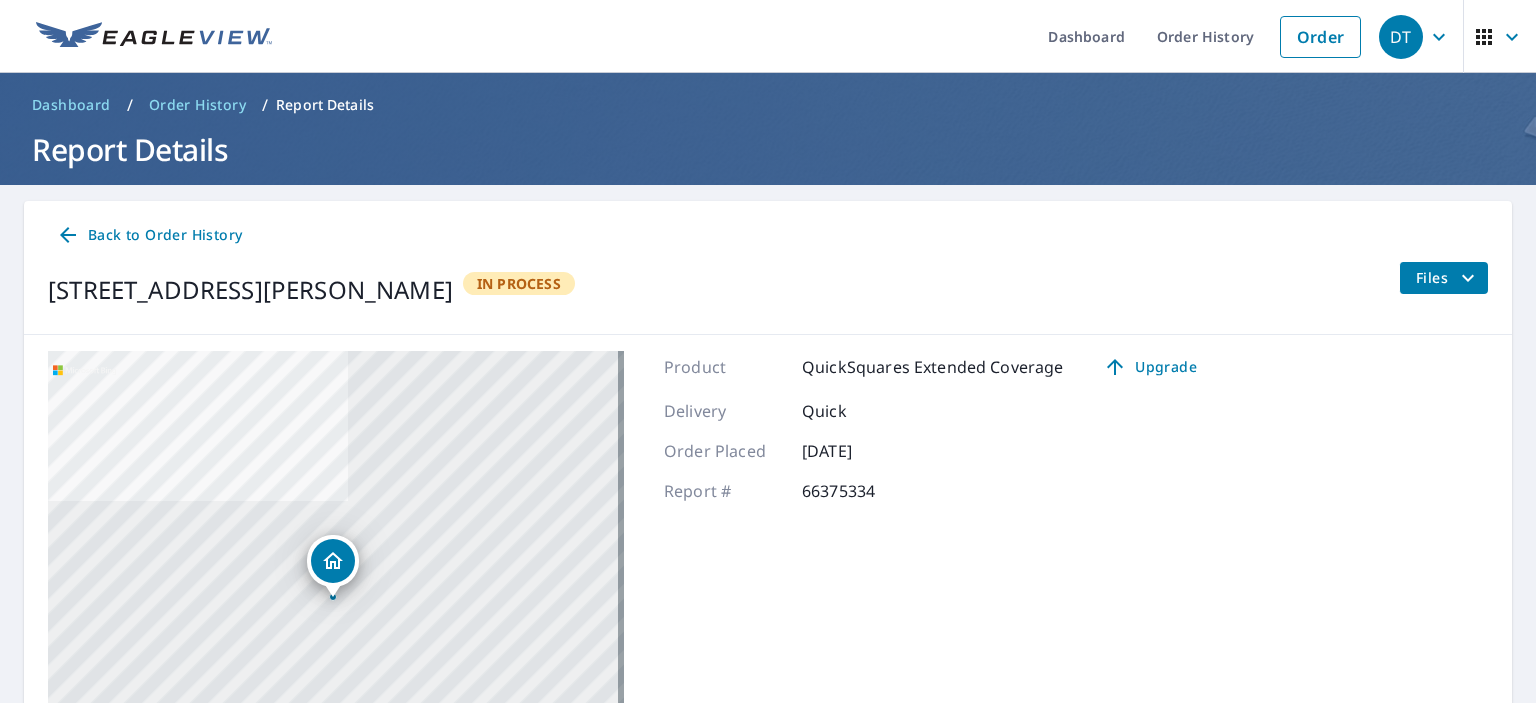 click on "Back to Order History" at bounding box center (149, 235) 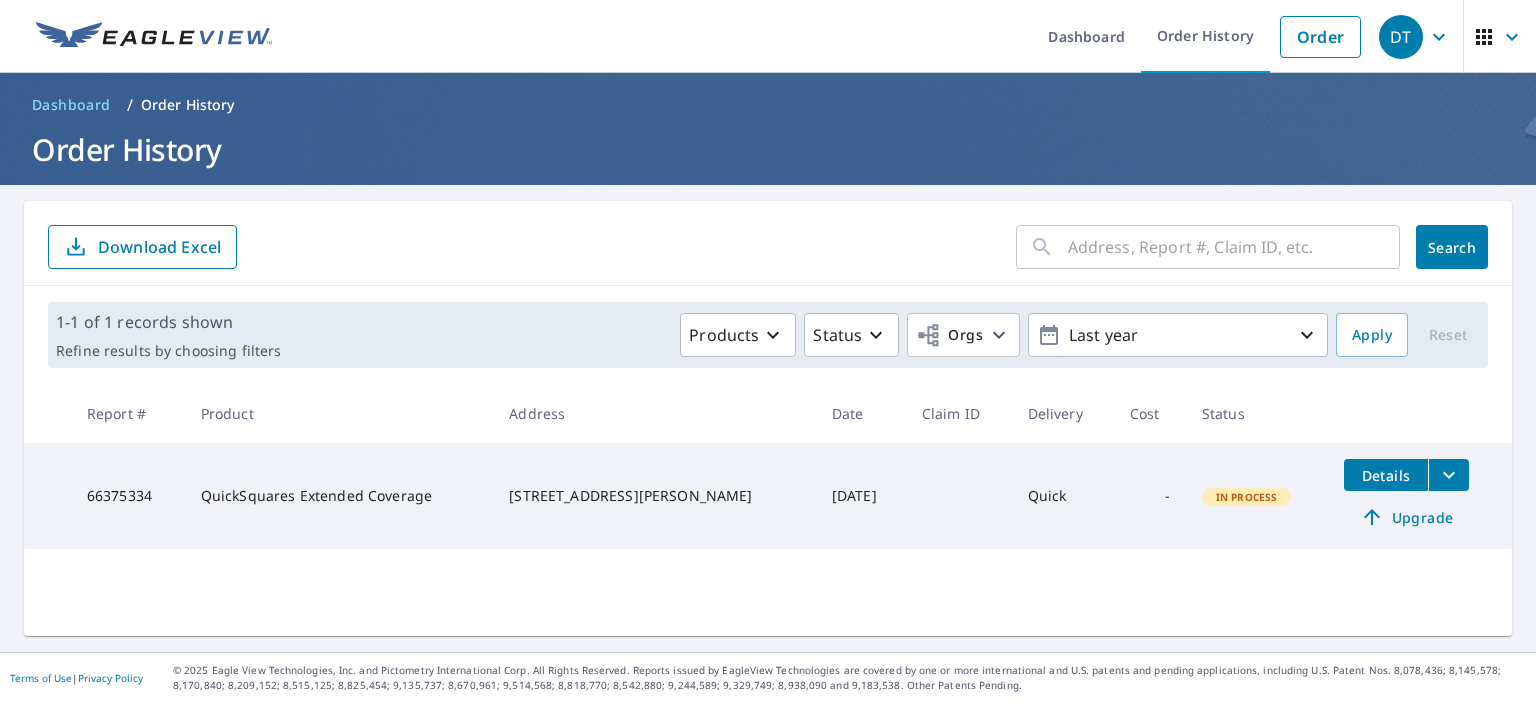 click 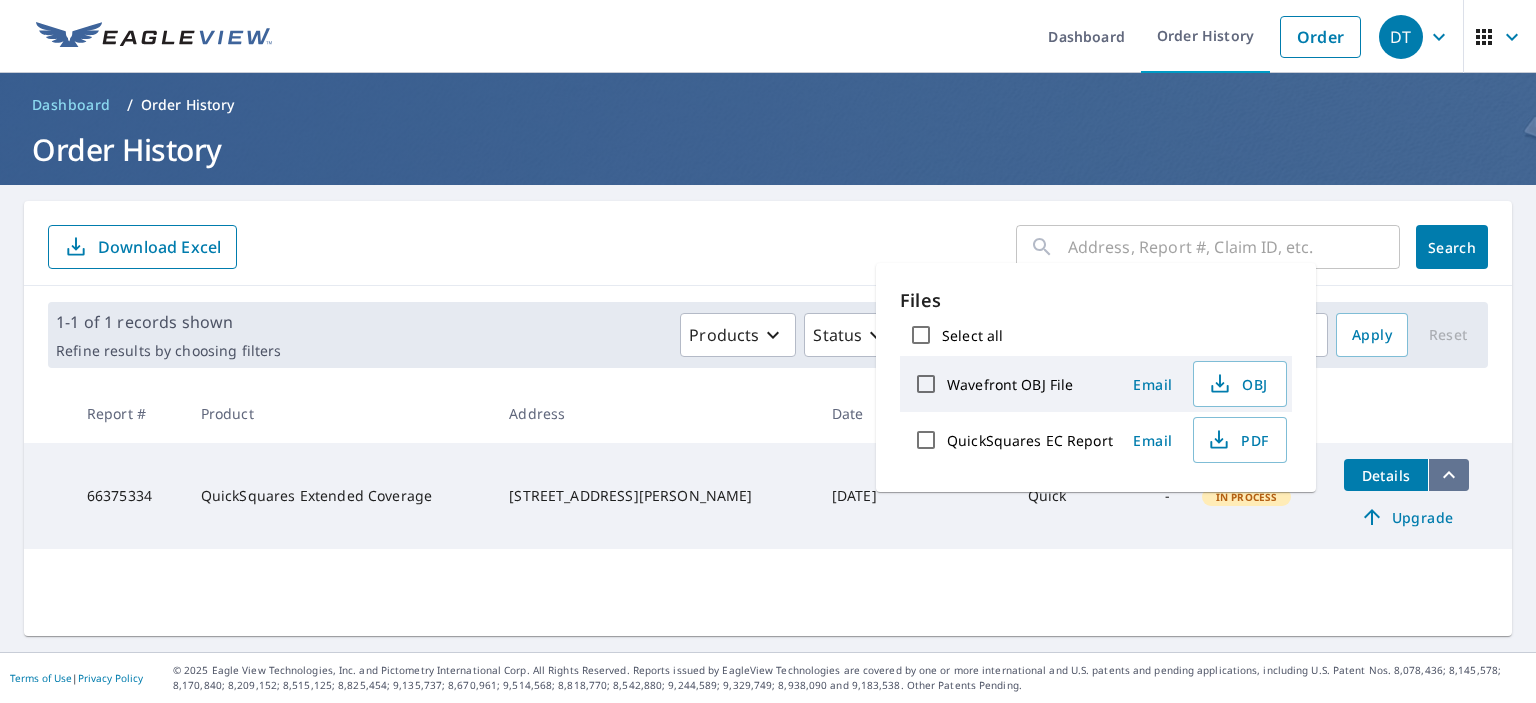 click 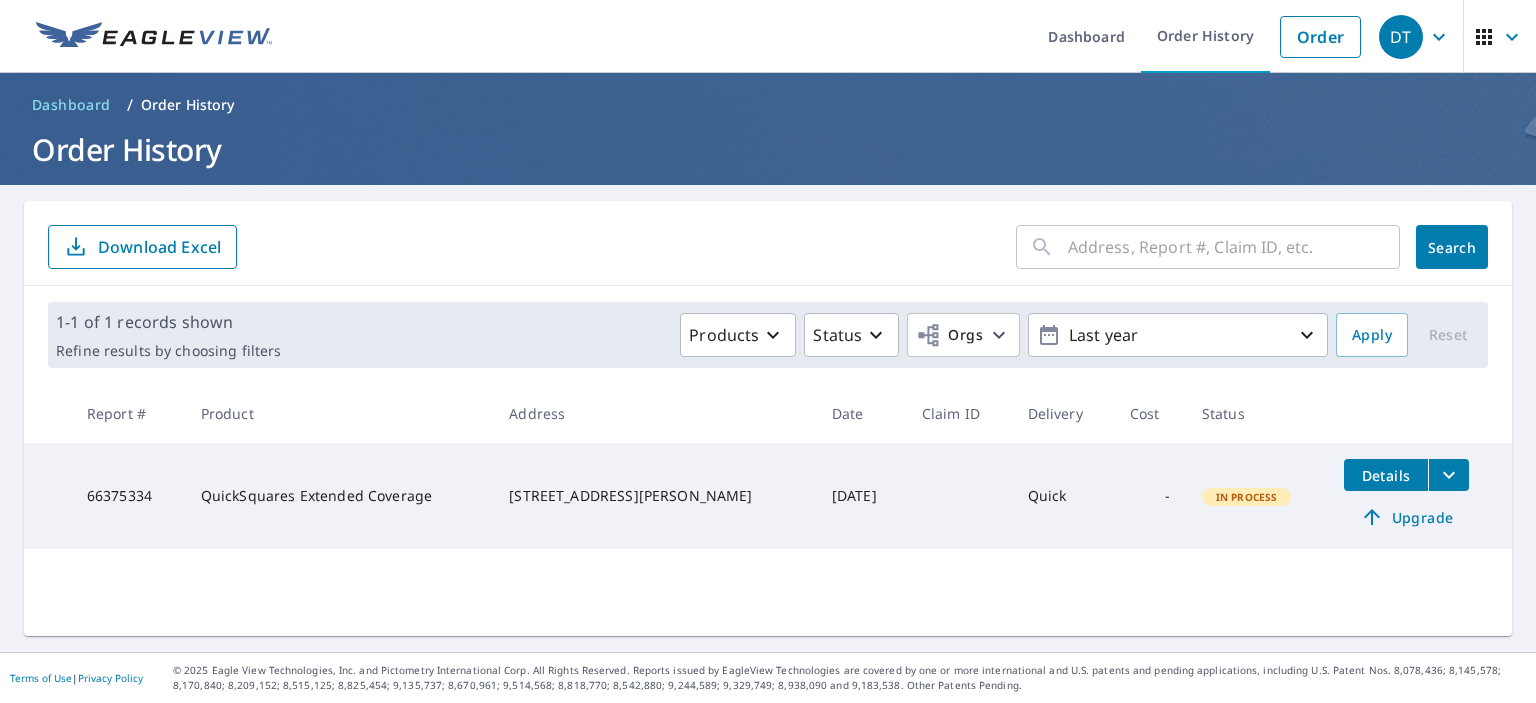 click on "Details" at bounding box center (1386, 475) 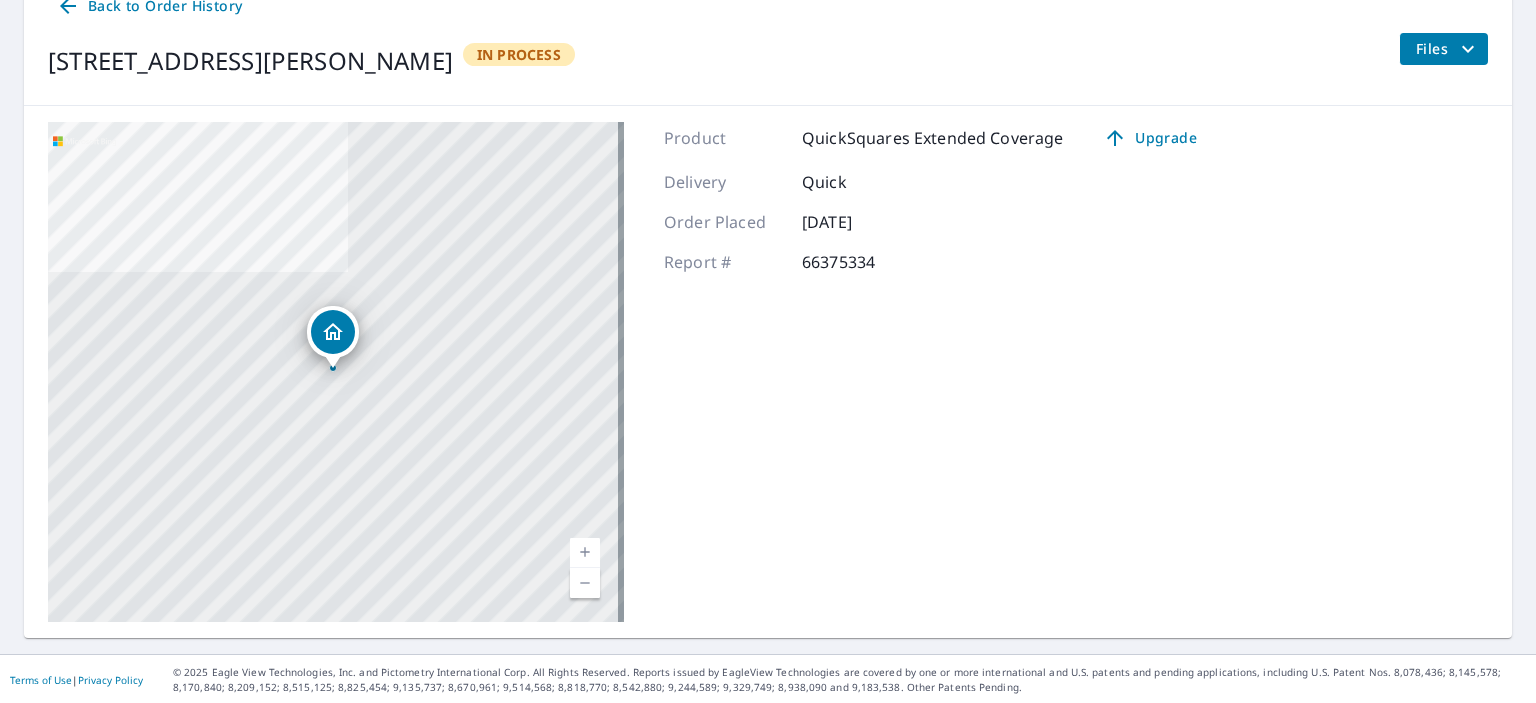 scroll, scrollTop: 0, scrollLeft: 0, axis: both 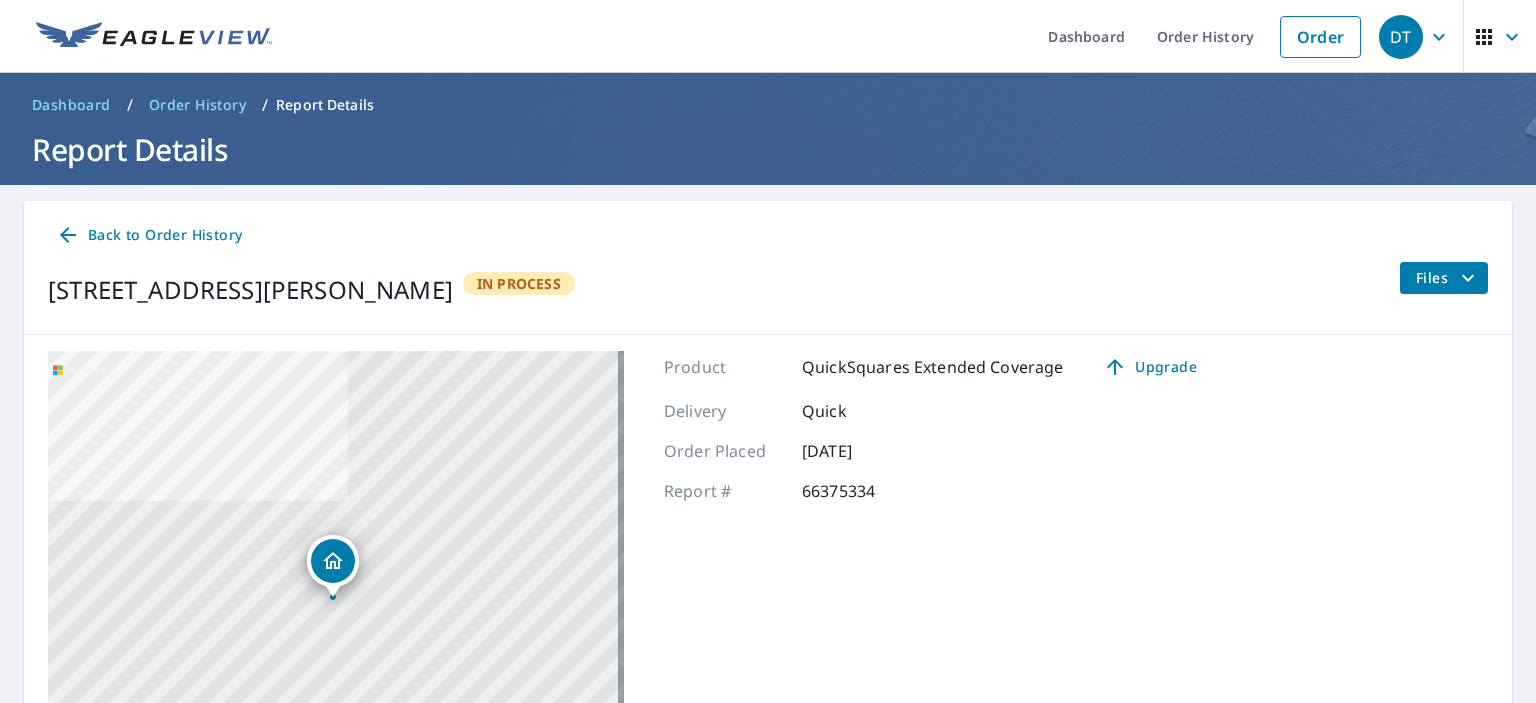 click on "Product QuickSquares Extended Coverage Upgrade Delivery Quick Order Placed Jul 12, 2025 Report # 66375334" at bounding box center [938, 601] 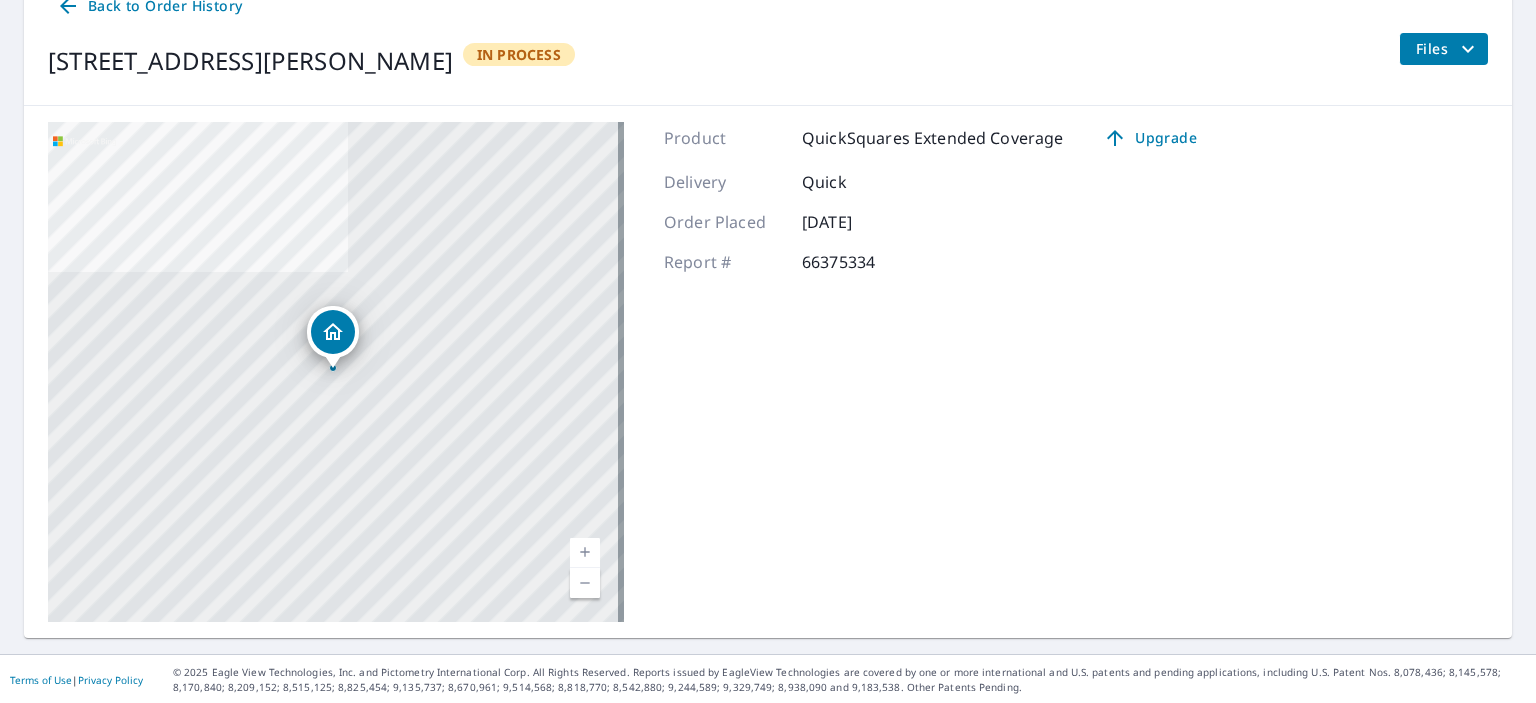scroll, scrollTop: 0, scrollLeft: 0, axis: both 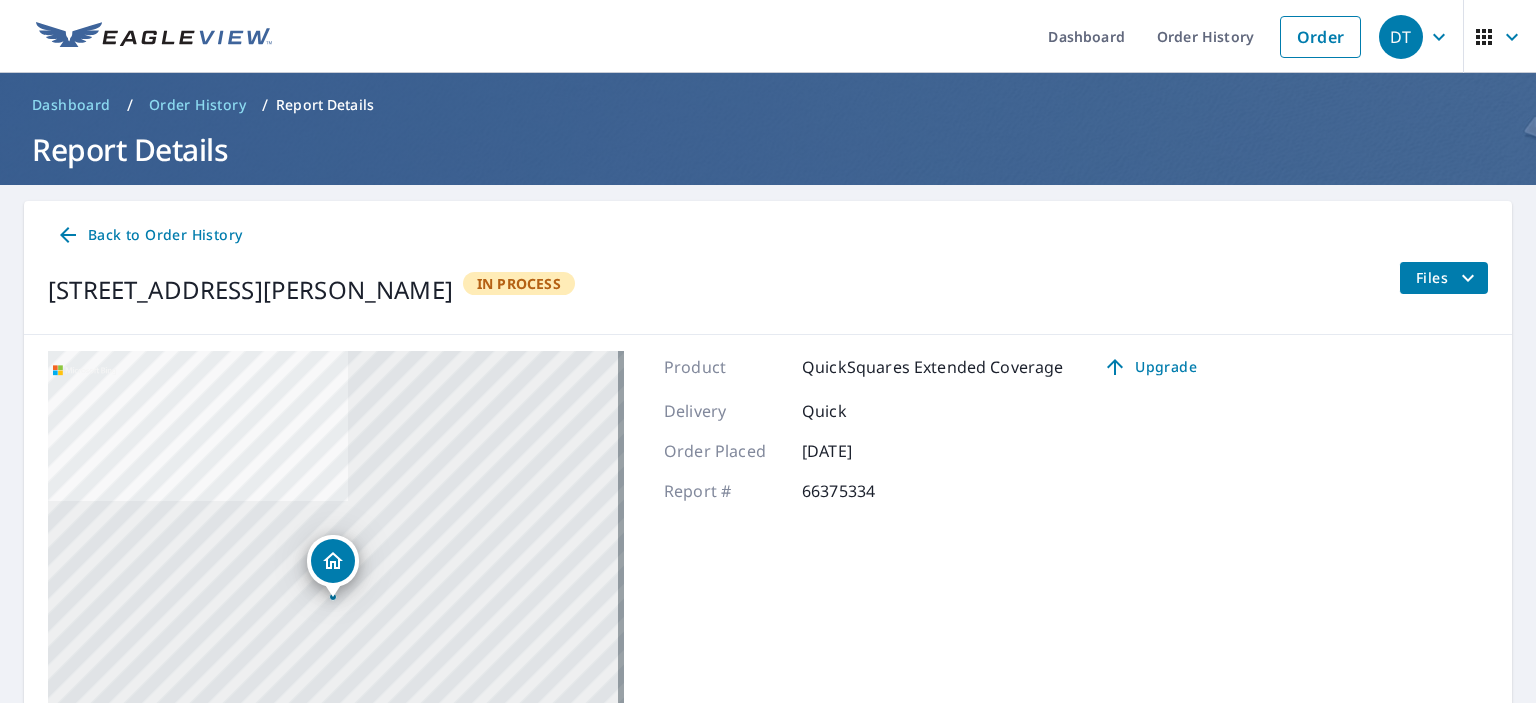 click on "Product QuickSquares Extended Coverage Upgrade Delivery Quick Order Placed Jul 12, 2025 Report # 66375334" at bounding box center [938, 601] 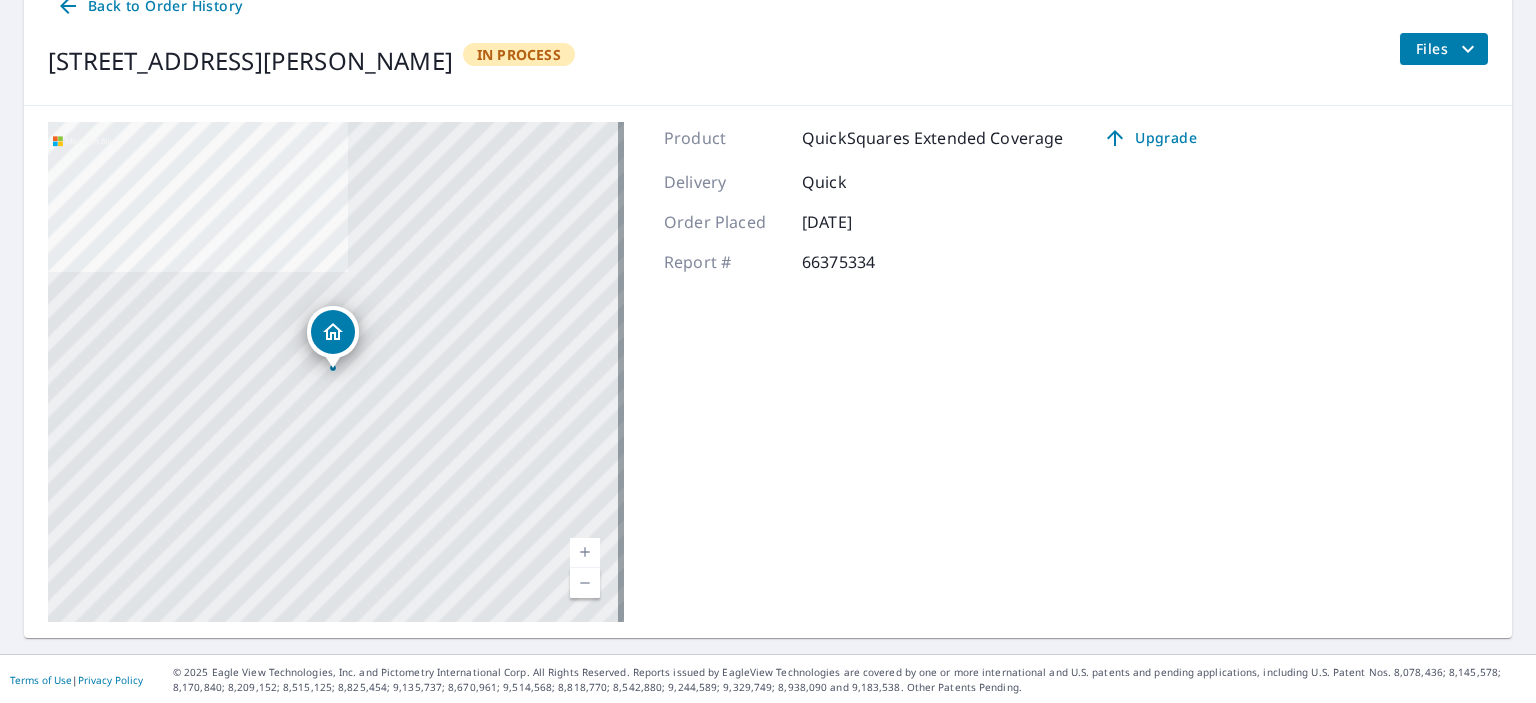 scroll, scrollTop: 0, scrollLeft: 0, axis: both 